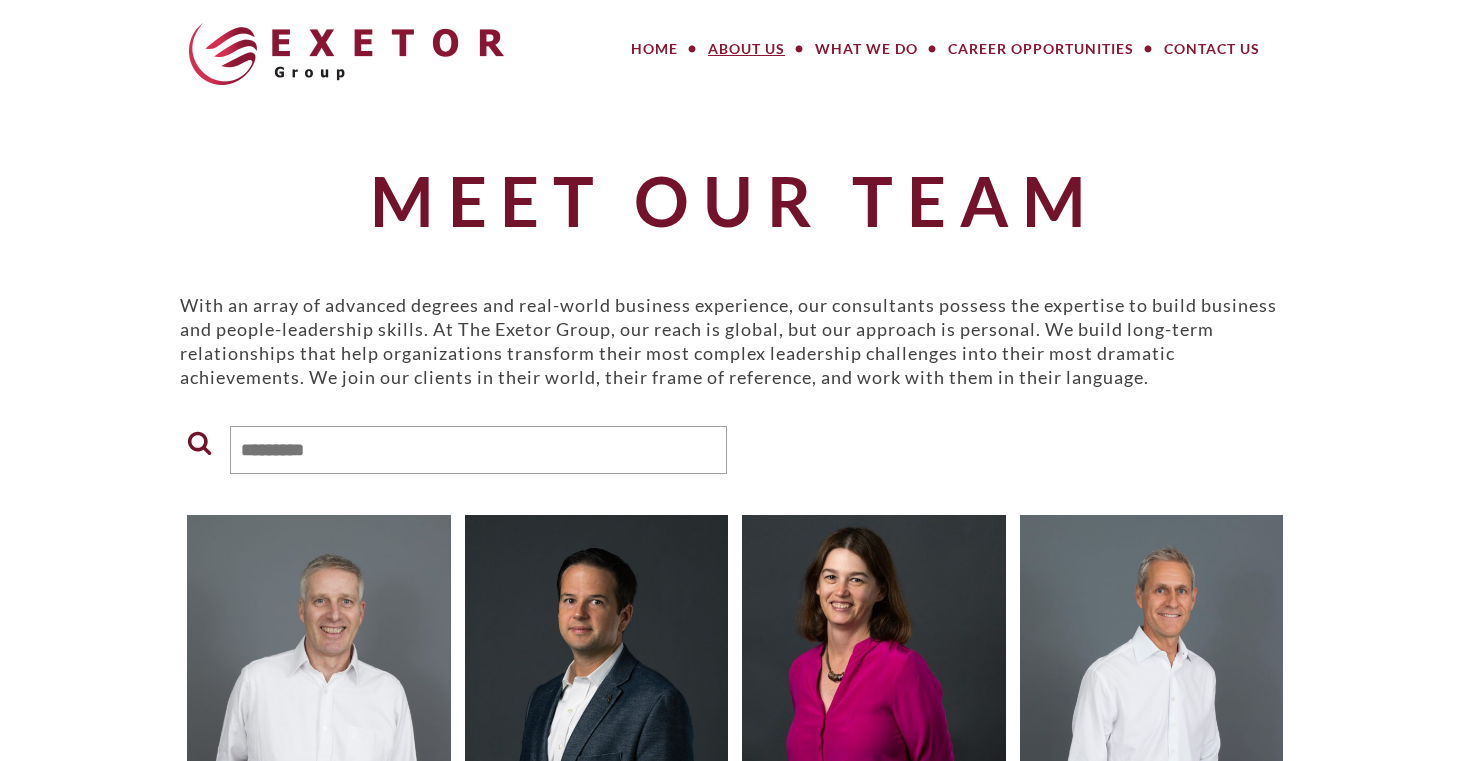 scroll, scrollTop: 35, scrollLeft: 0, axis: vertical 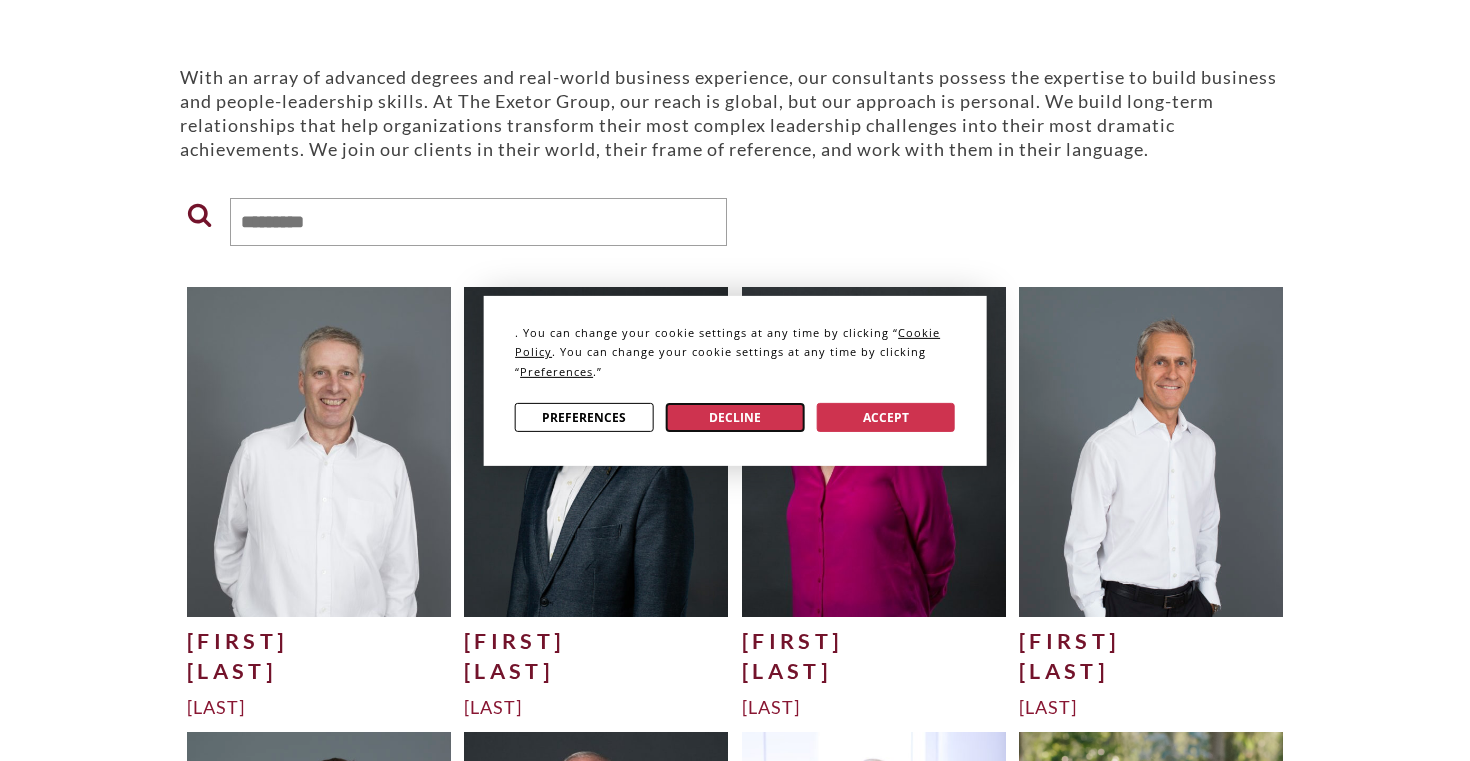 click on "Decline" at bounding box center (735, 417) 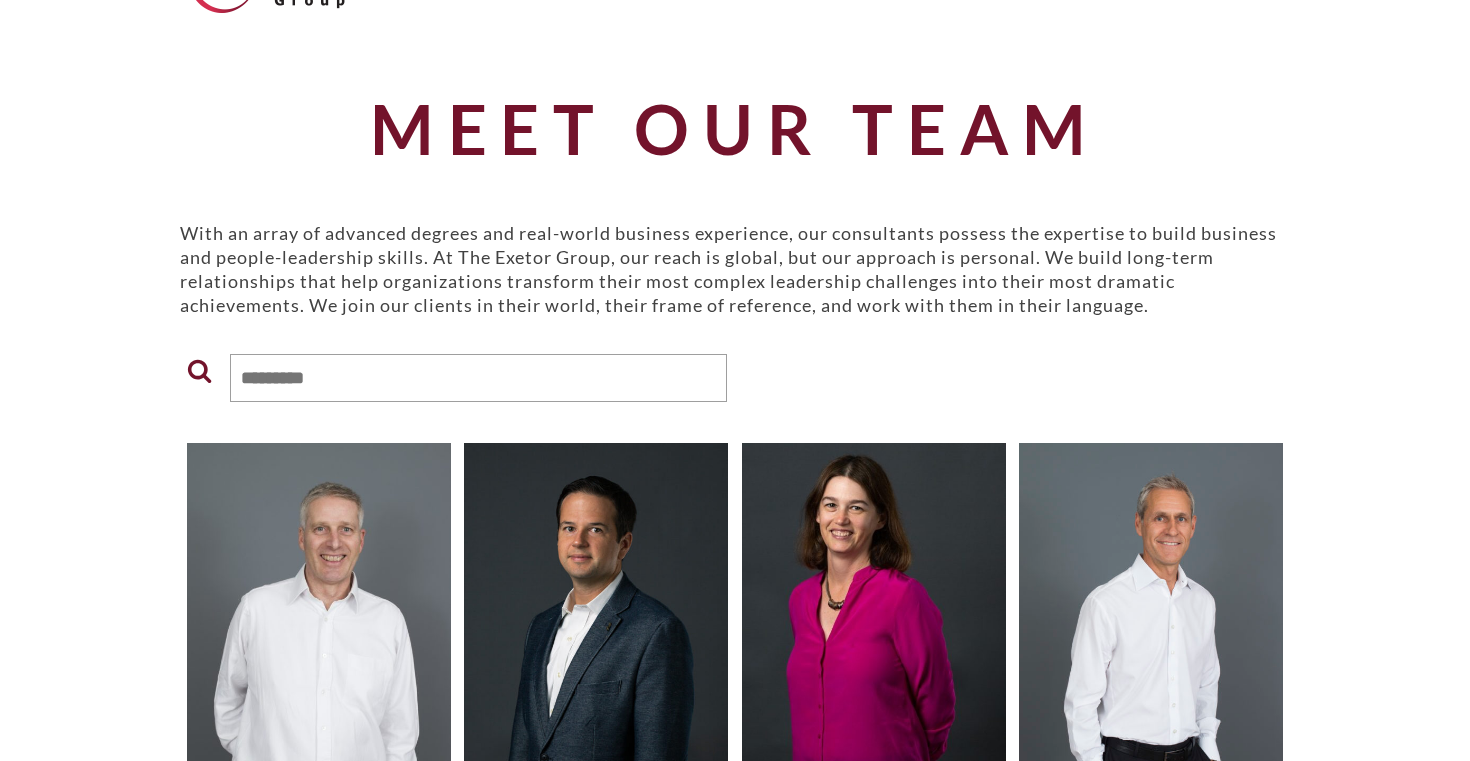 scroll, scrollTop: 0, scrollLeft: 0, axis: both 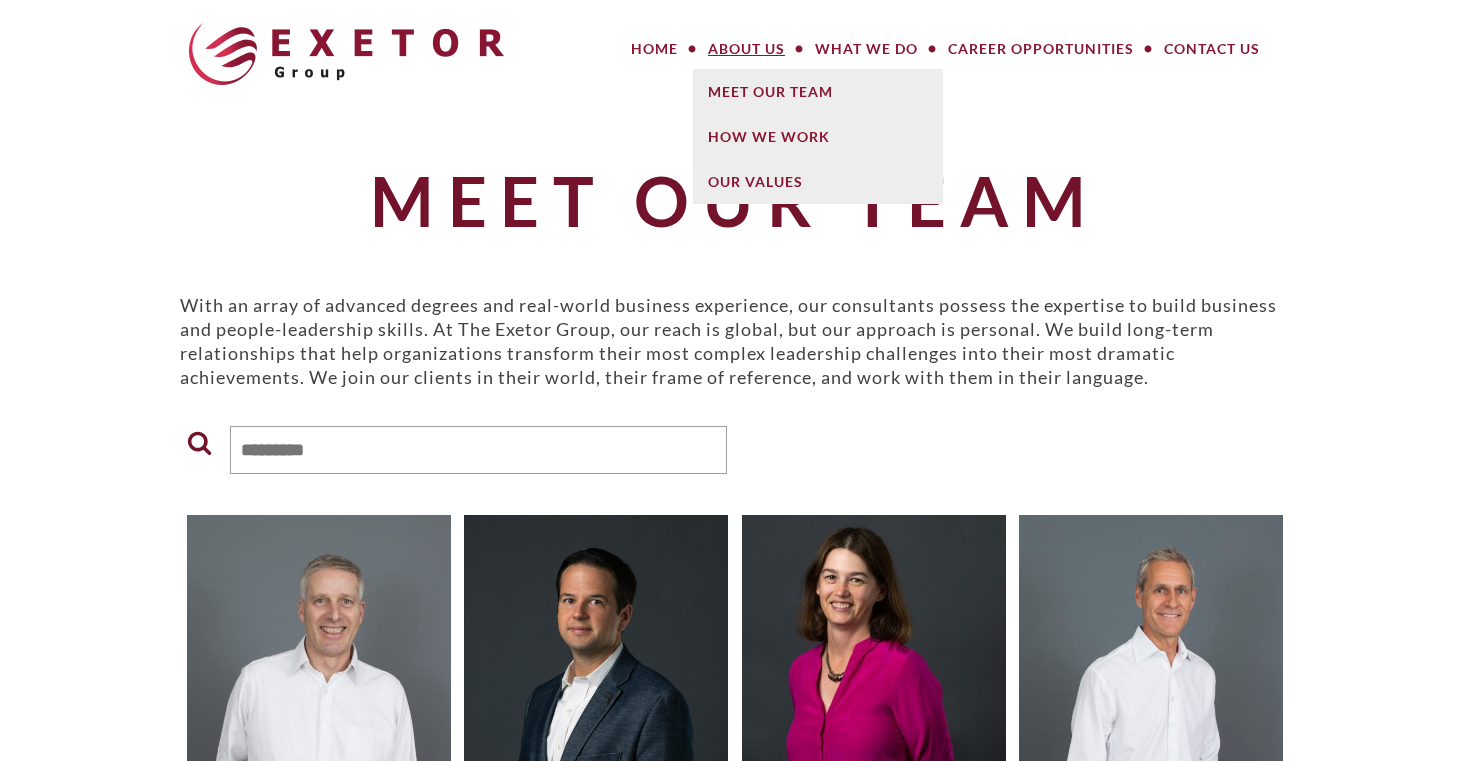 click on "About Us" at bounding box center [746, 49] 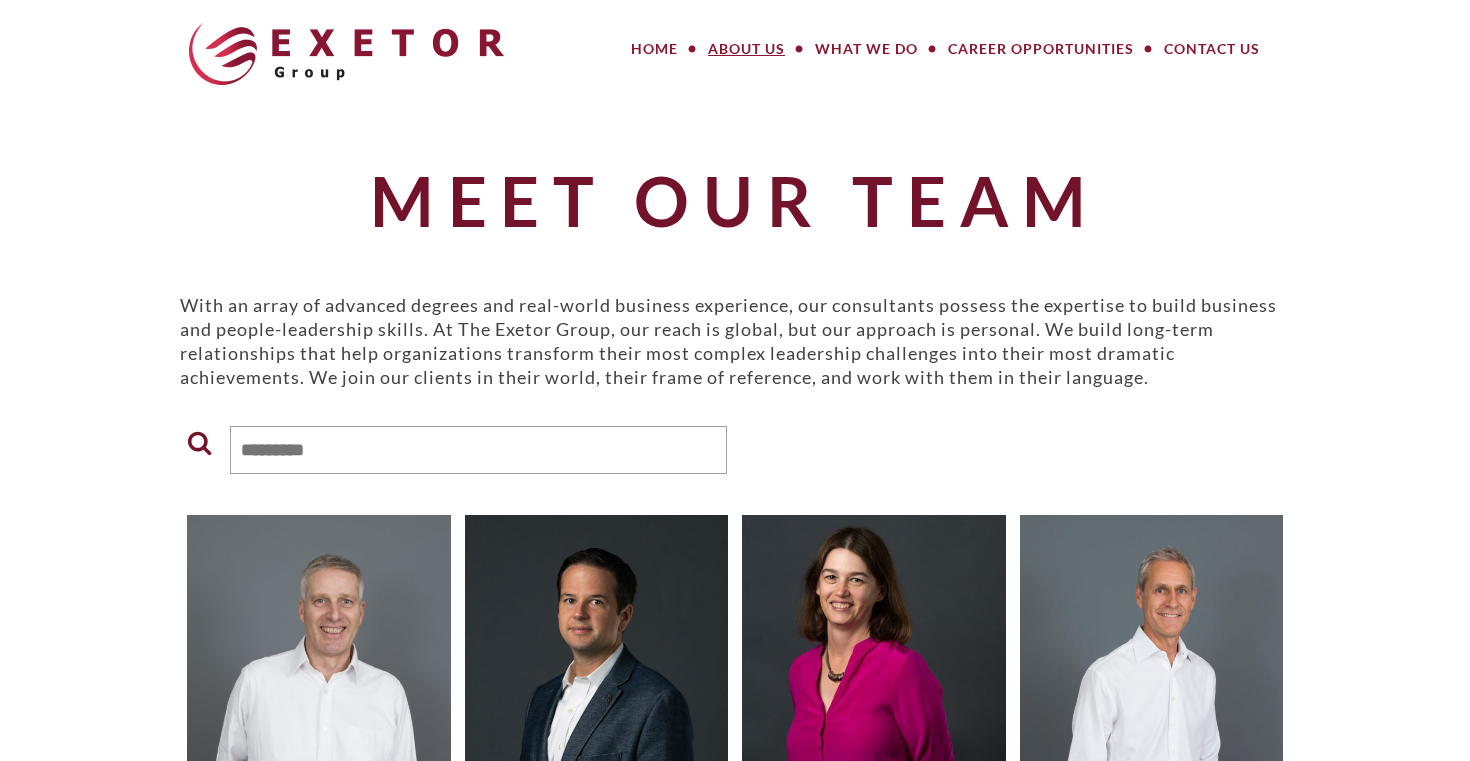 scroll, scrollTop: 0, scrollLeft: 0, axis: both 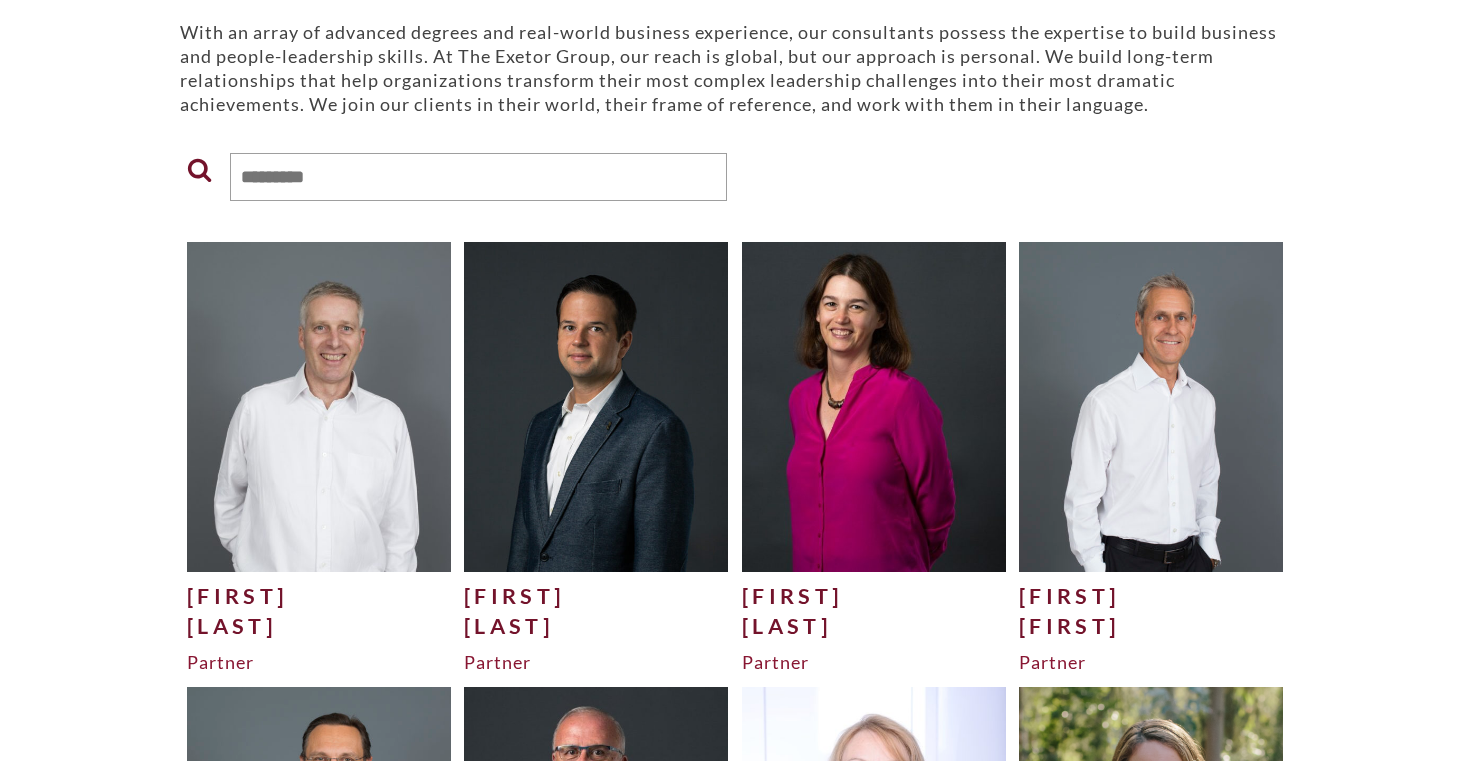 click at bounding box center (874, 406) 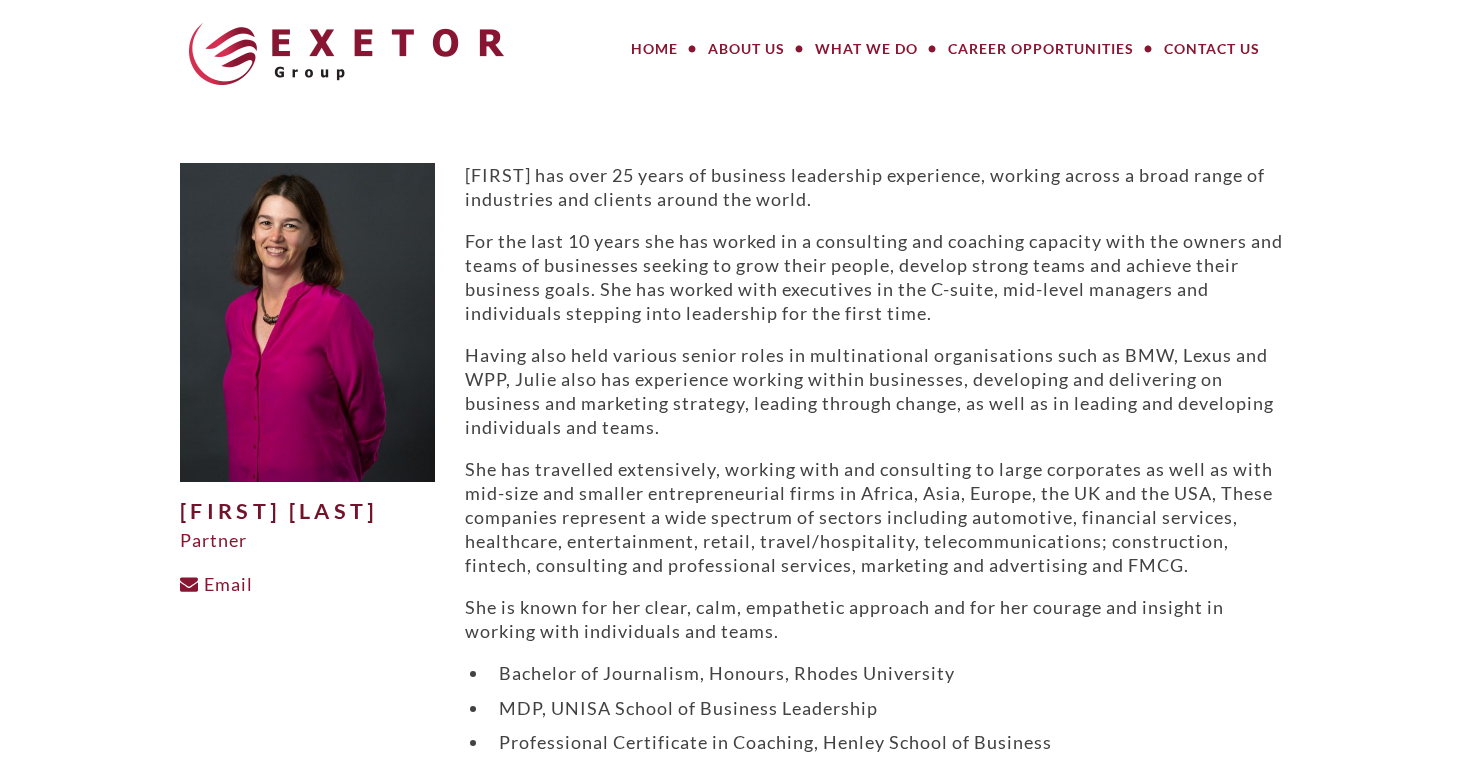 scroll, scrollTop: 0, scrollLeft: 0, axis: both 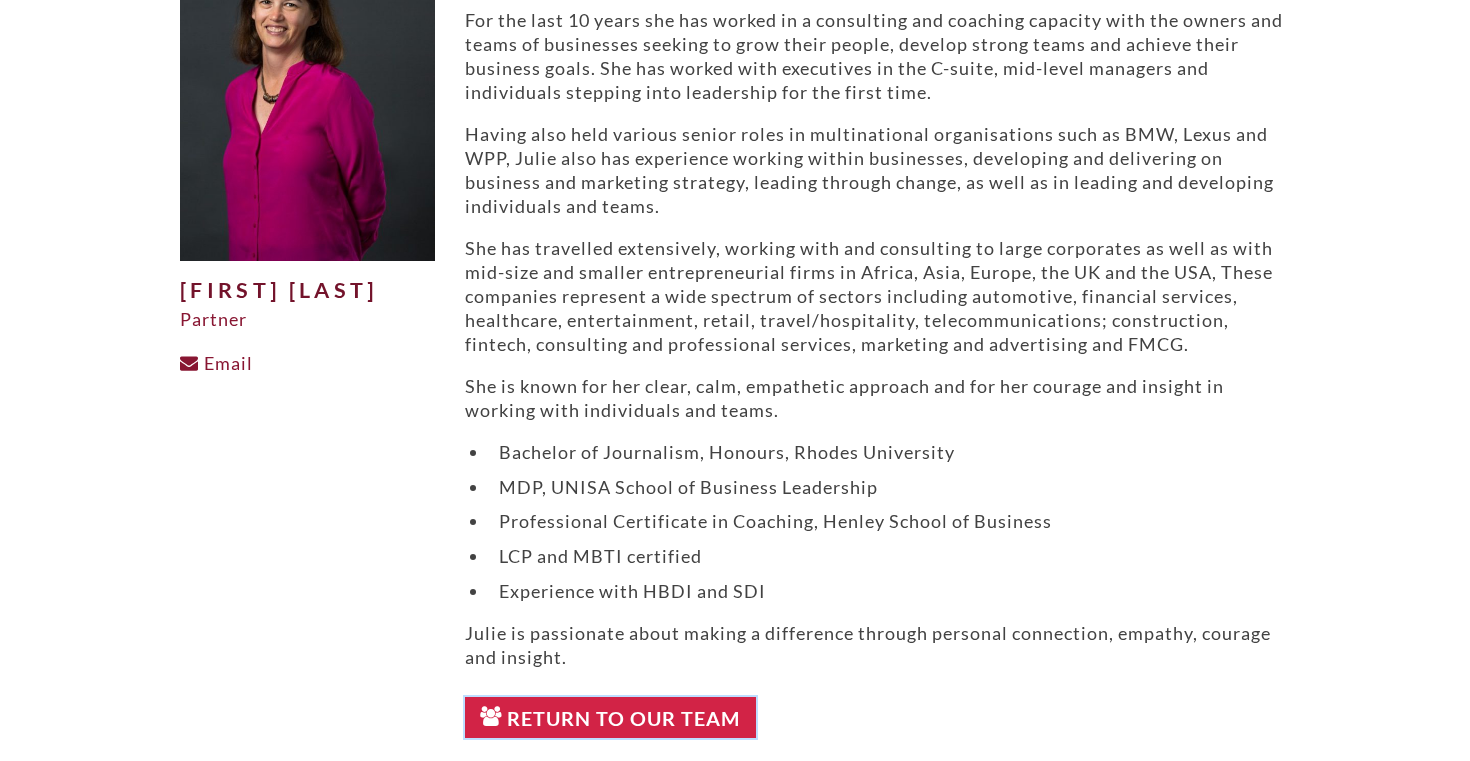 click on "Return to Our Team" at bounding box center (610, 718) 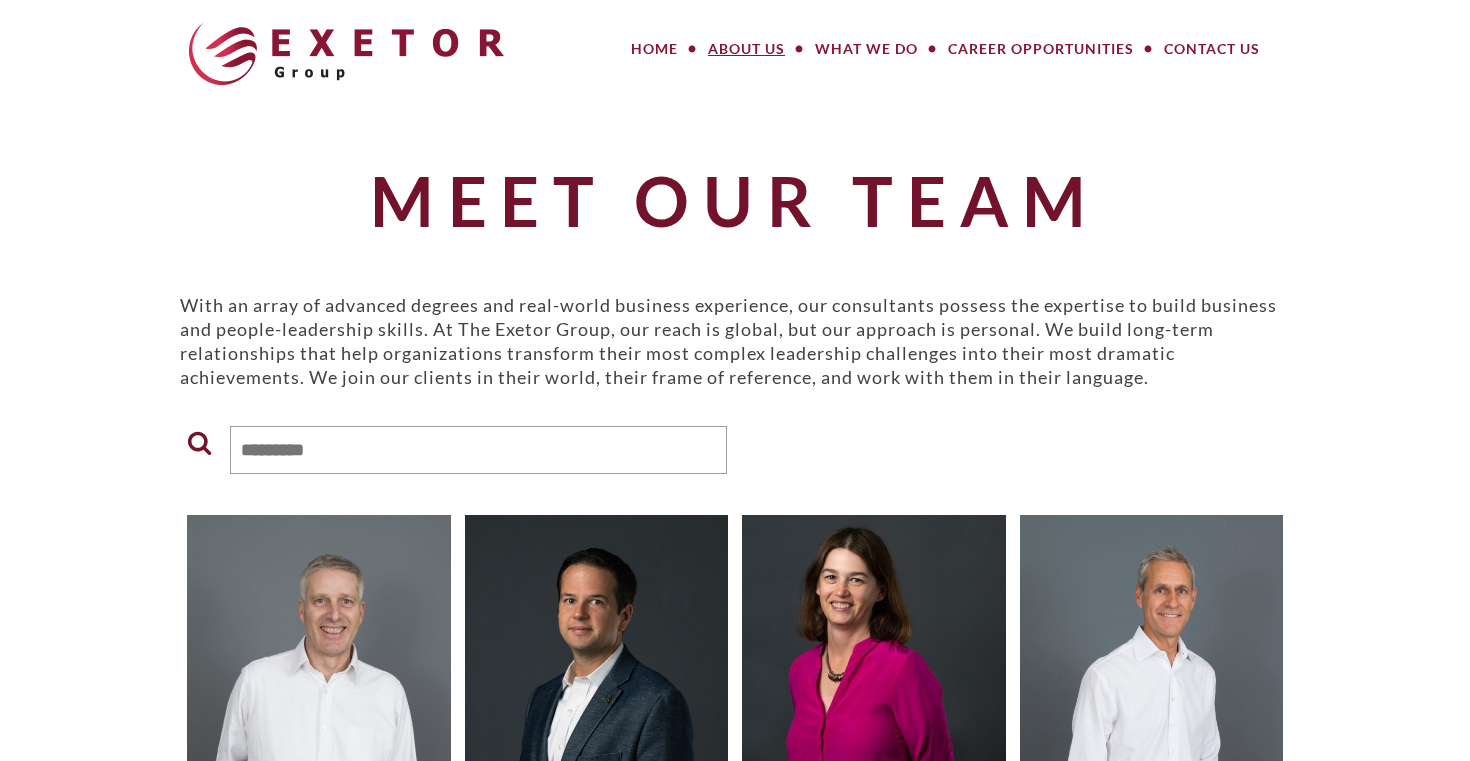 scroll, scrollTop: 0, scrollLeft: 0, axis: both 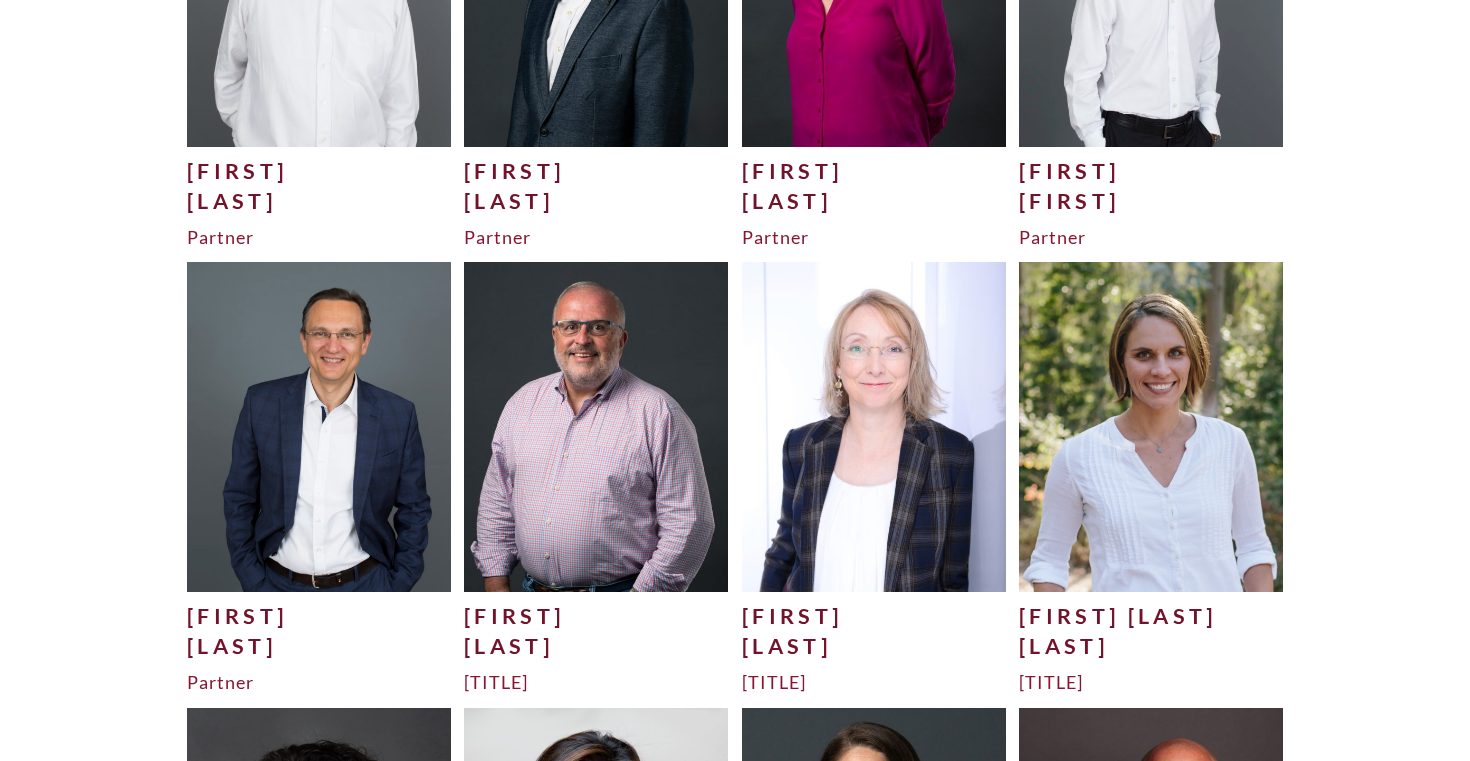 click at bounding box center [596, 426] 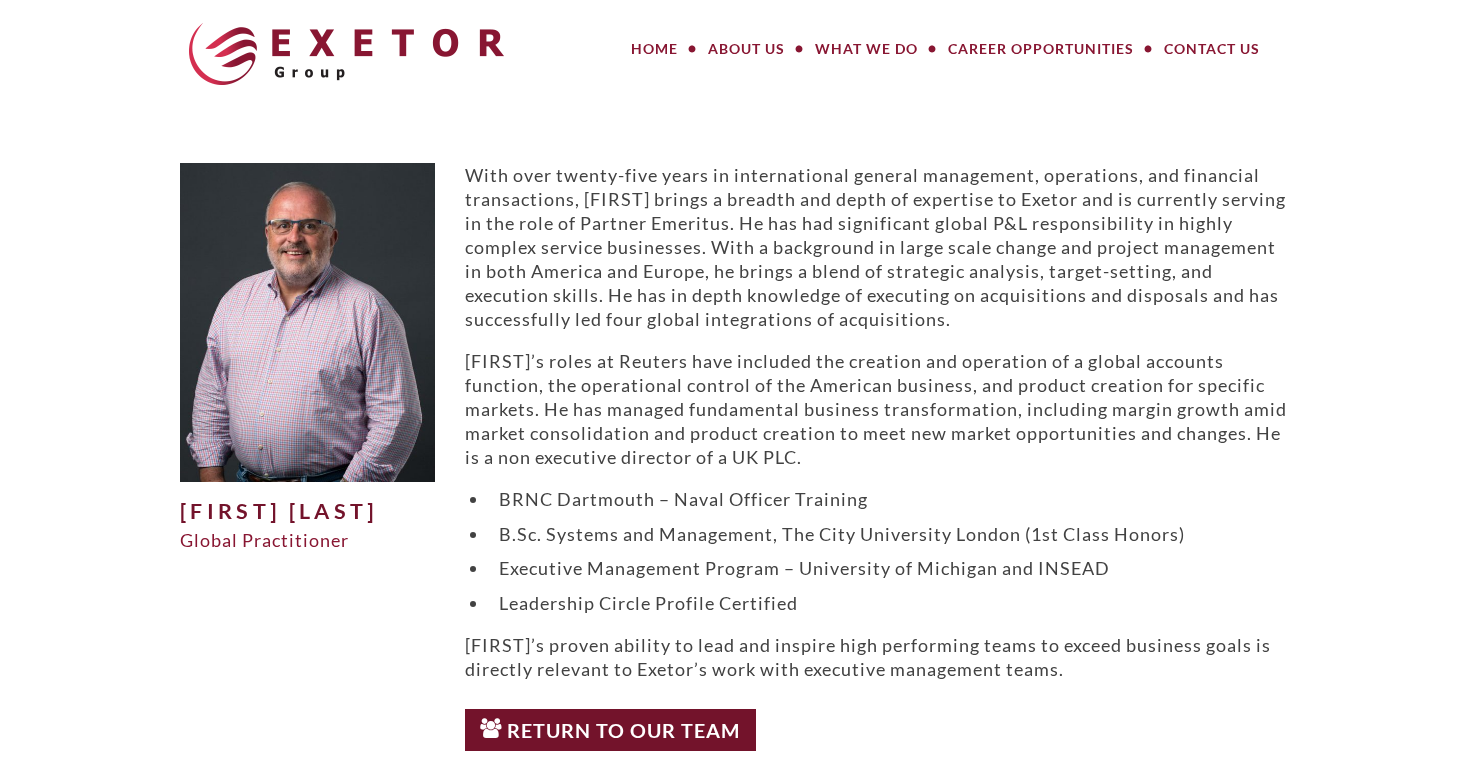 scroll, scrollTop: 0, scrollLeft: 0, axis: both 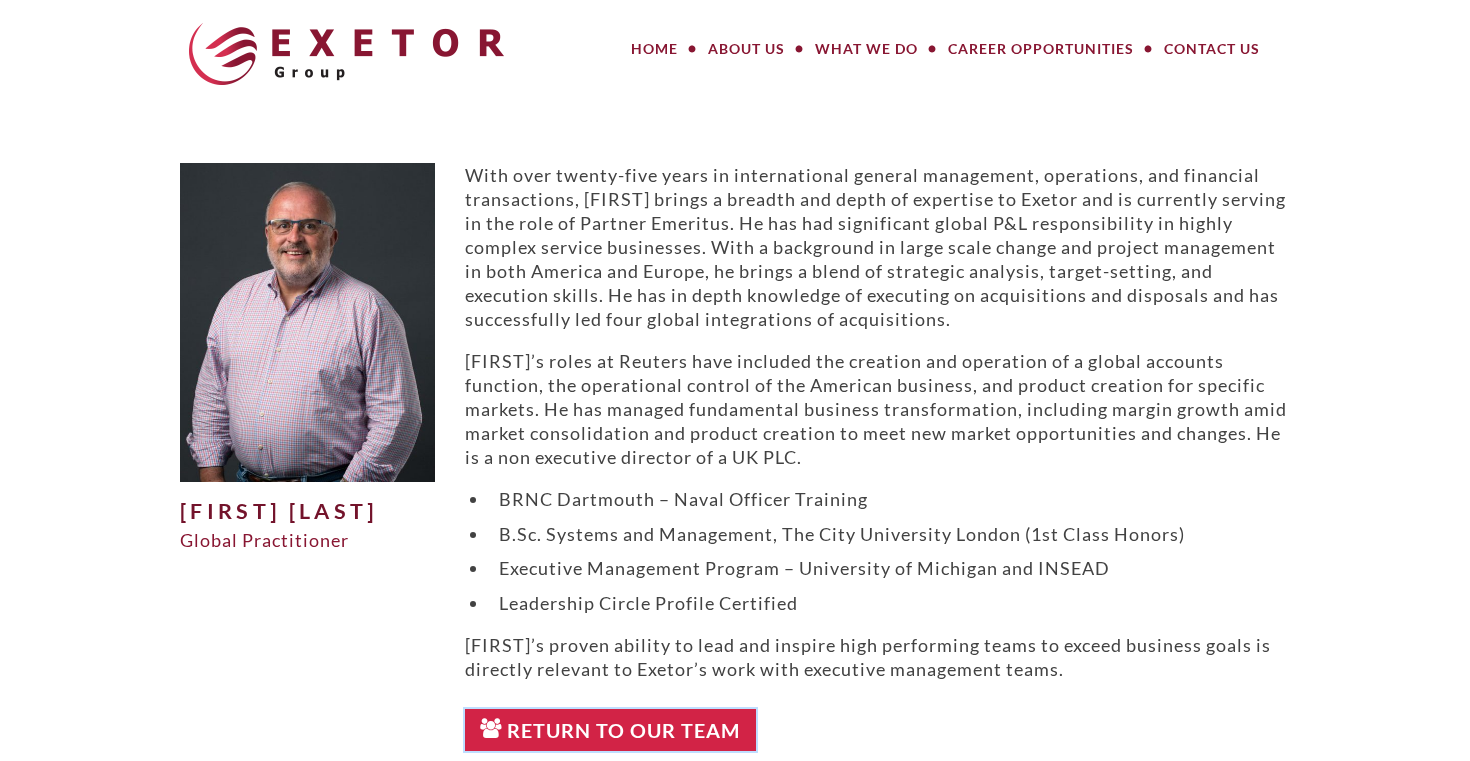 click on "Return to Our Team" at bounding box center [610, 730] 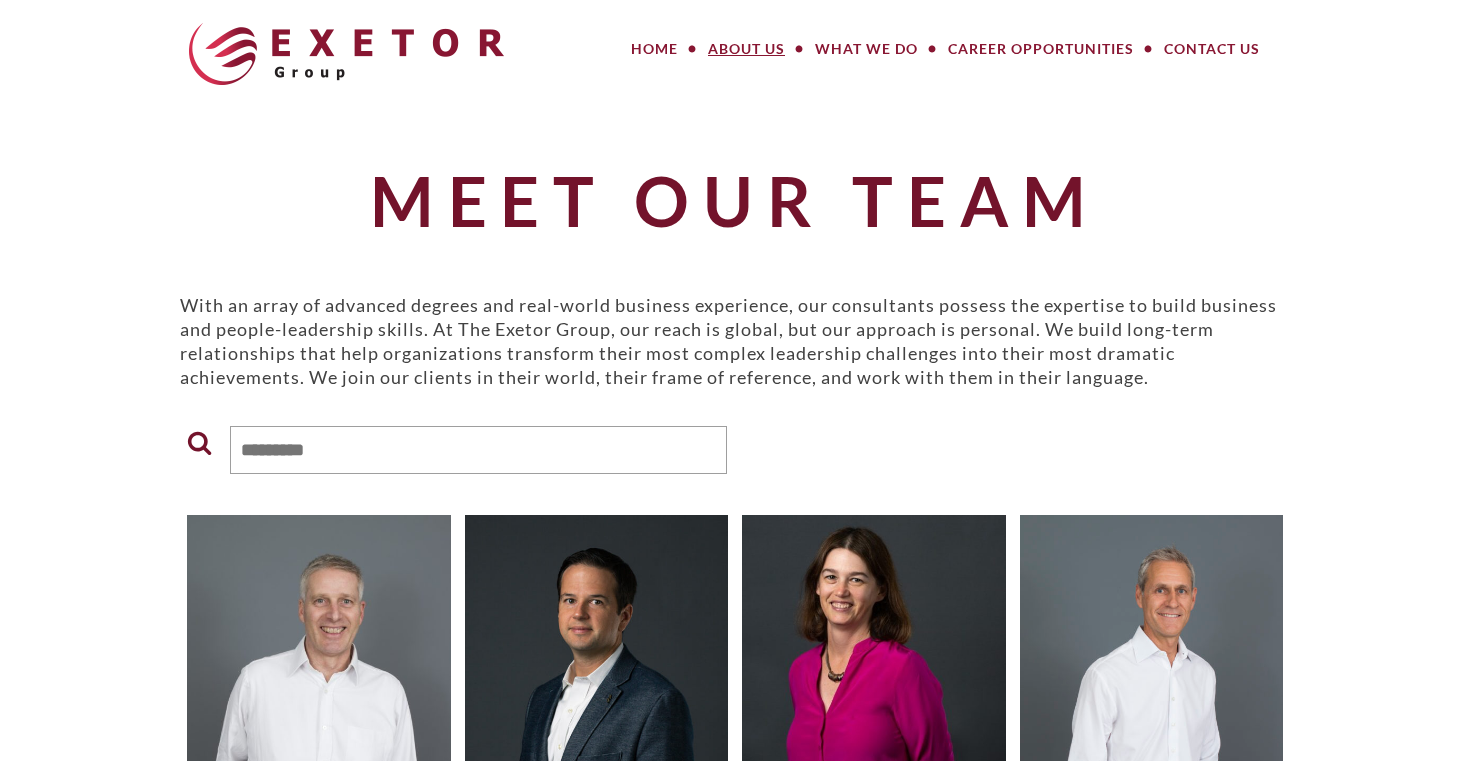 scroll, scrollTop: 0, scrollLeft: 0, axis: both 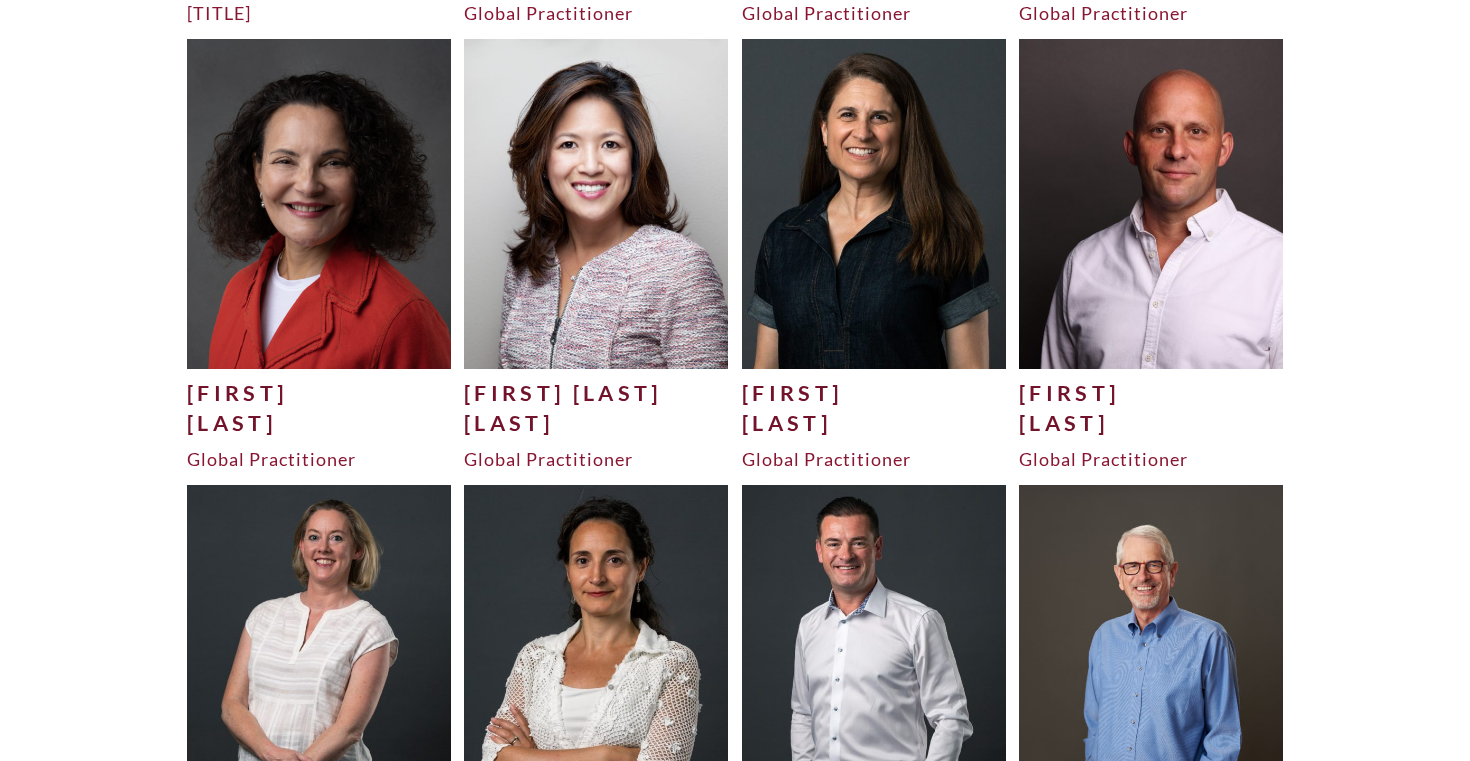 click at bounding box center [874, 203] 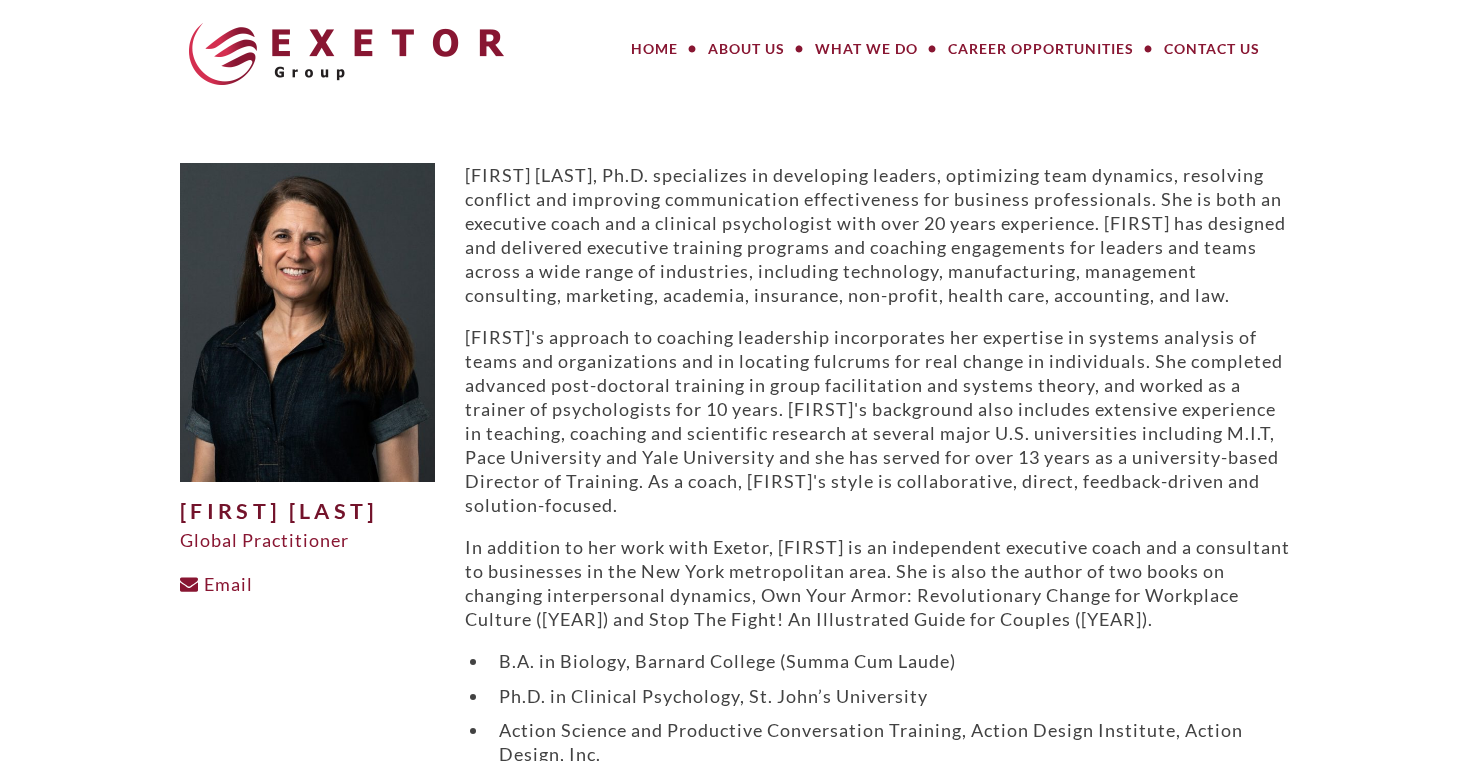 scroll, scrollTop: 0, scrollLeft: 0, axis: both 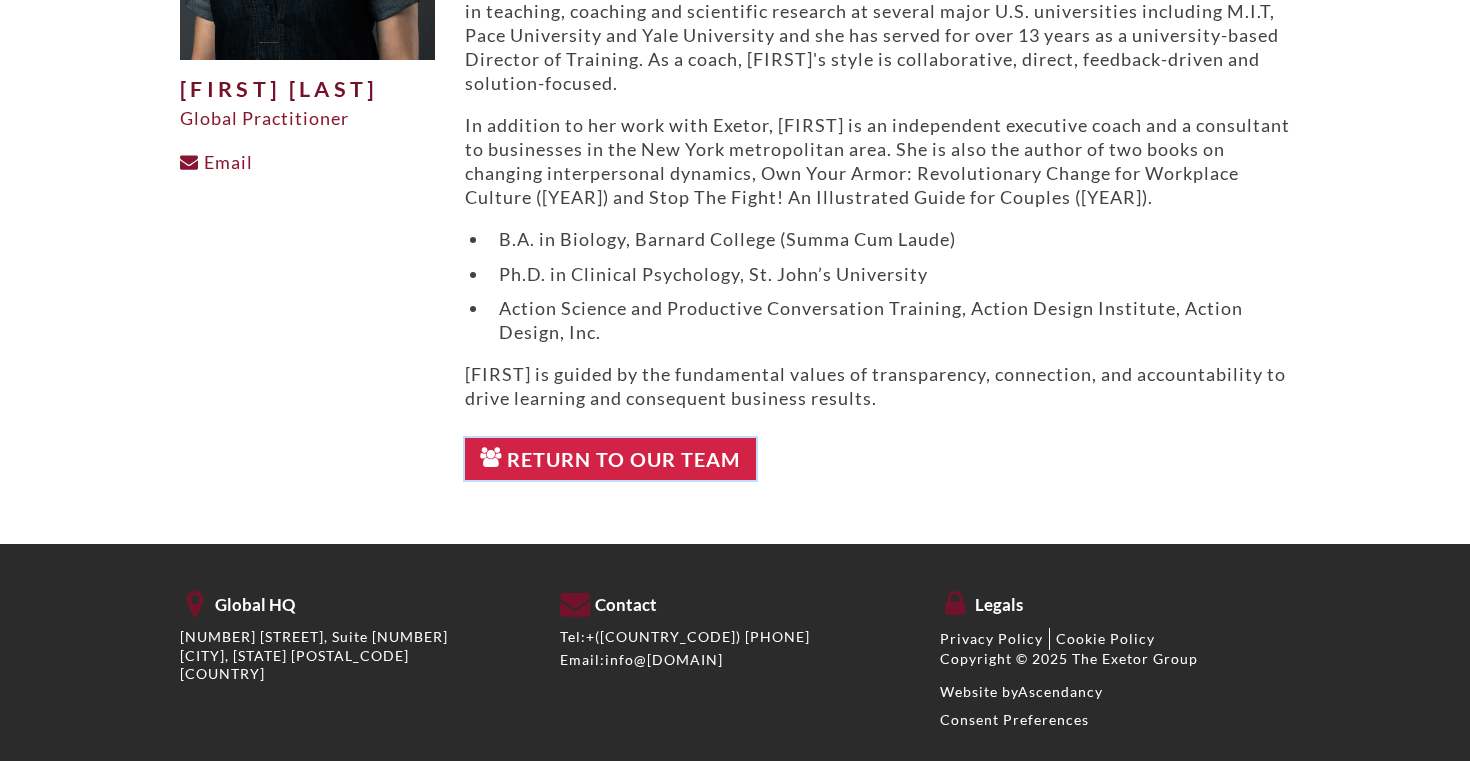 click on "Return to Our Team" at bounding box center [610, 459] 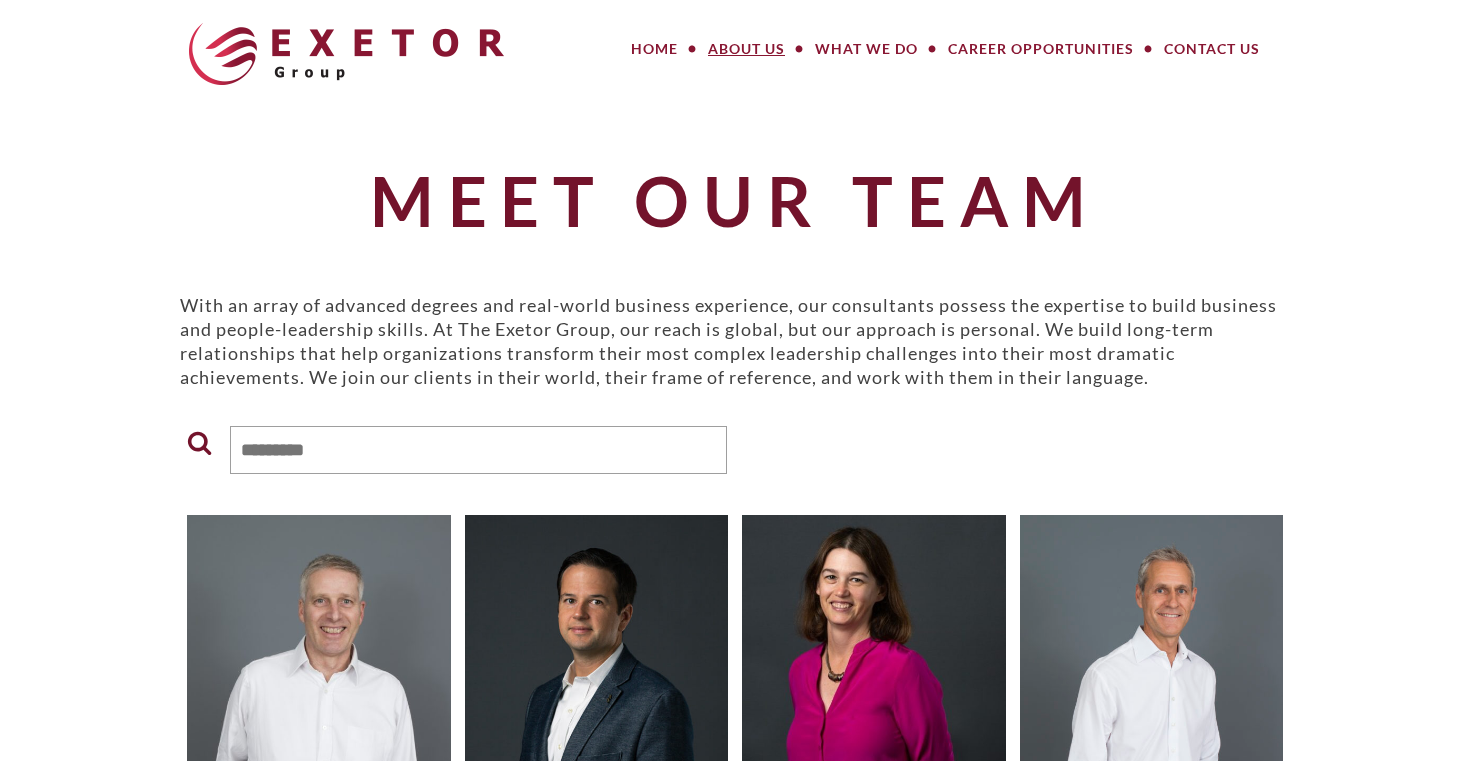scroll, scrollTop: 0, scrollLeft: 0, axis: both 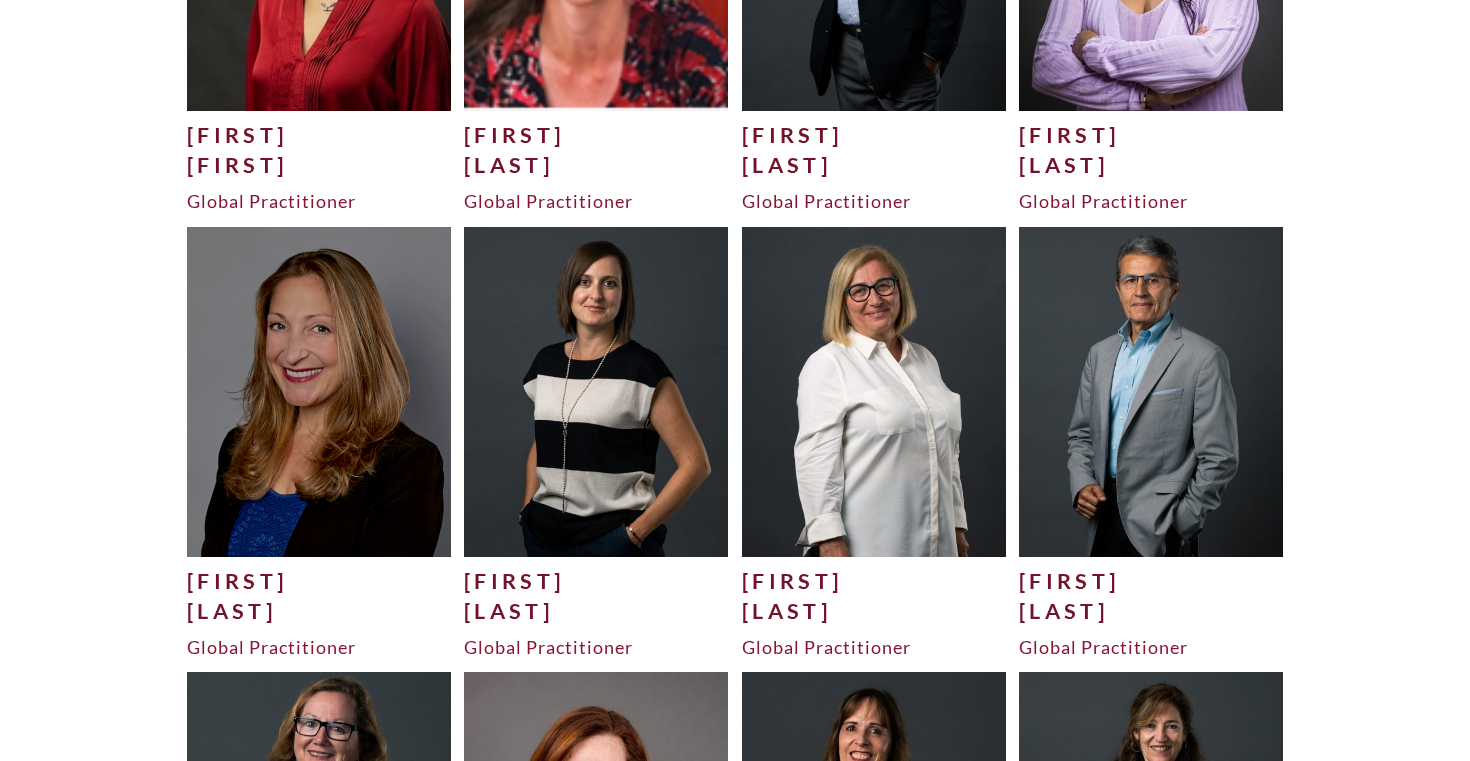 click at bounding box center [874, 391] 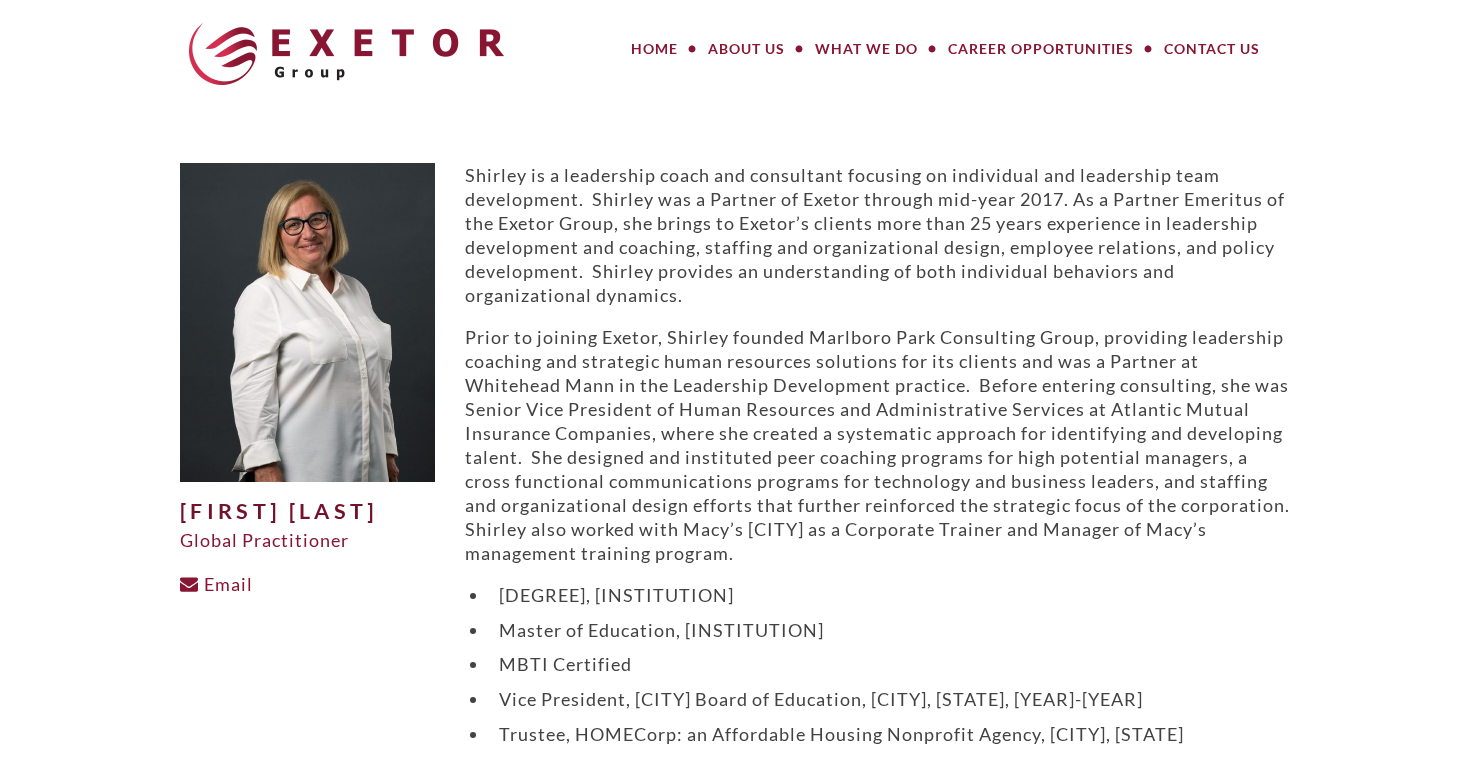 scroll, scrollTop: 0, scrollLeft: 0, axis: both 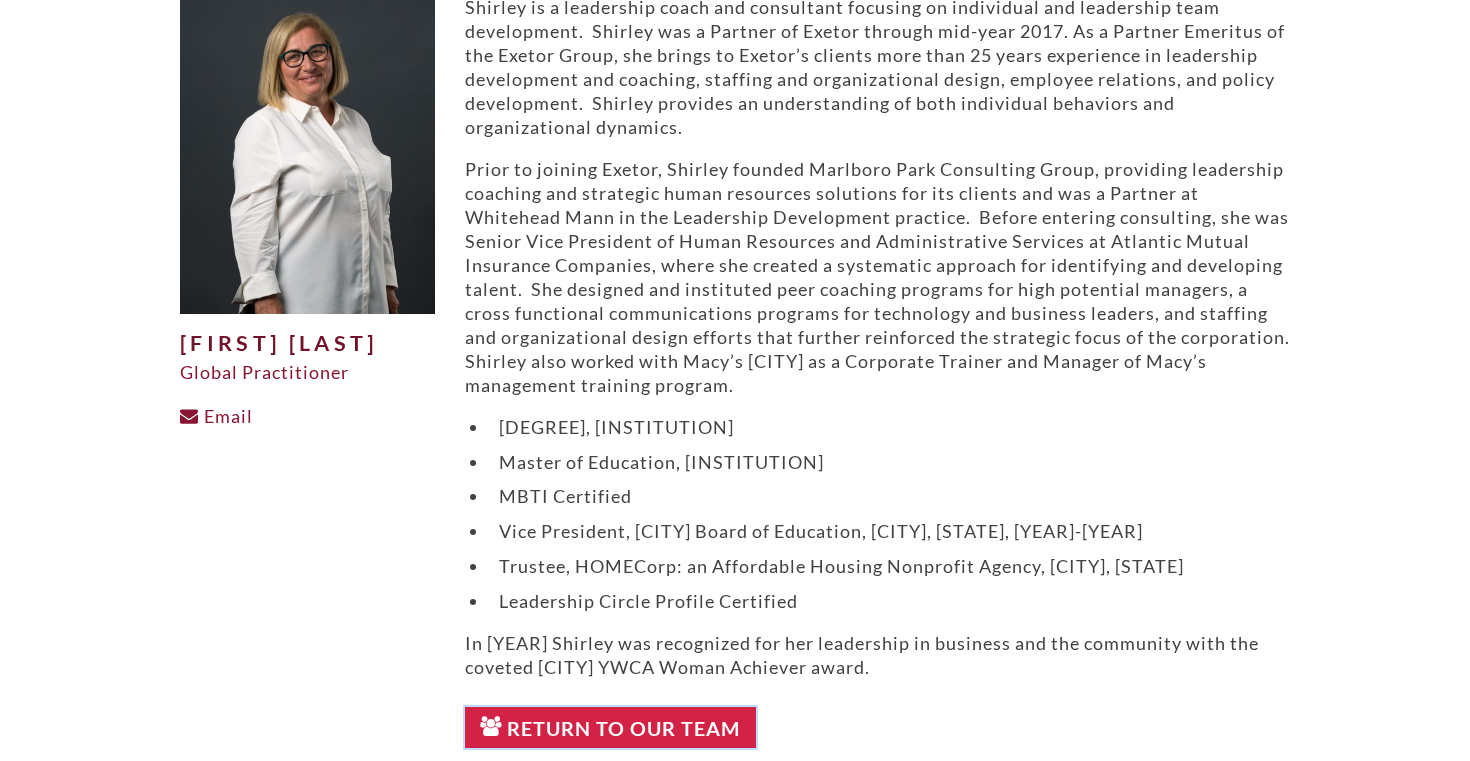 click on "Return to Our Team" at bounding box center (610, 728) 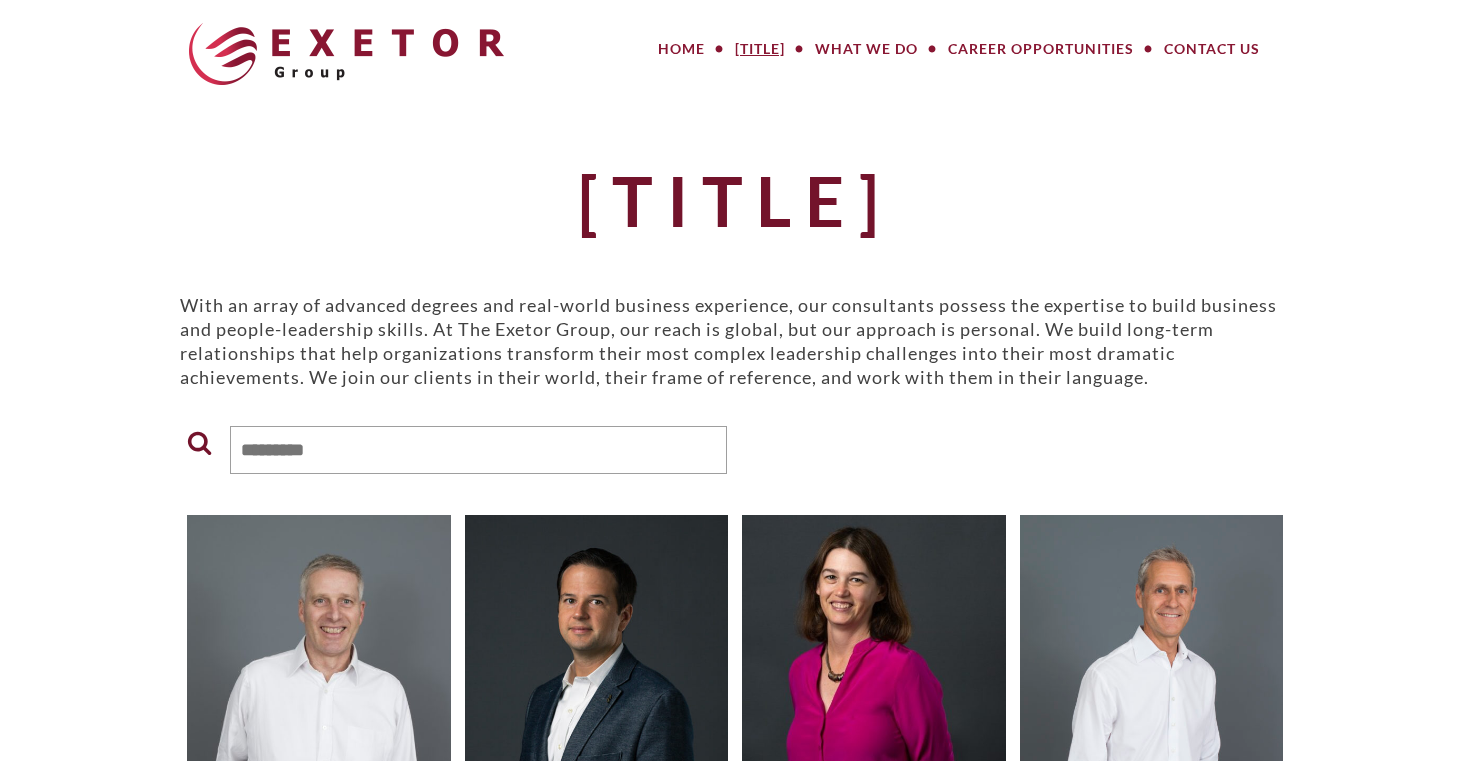 scroll, scrollTop: 0, scrollLeft: 0, axis: both 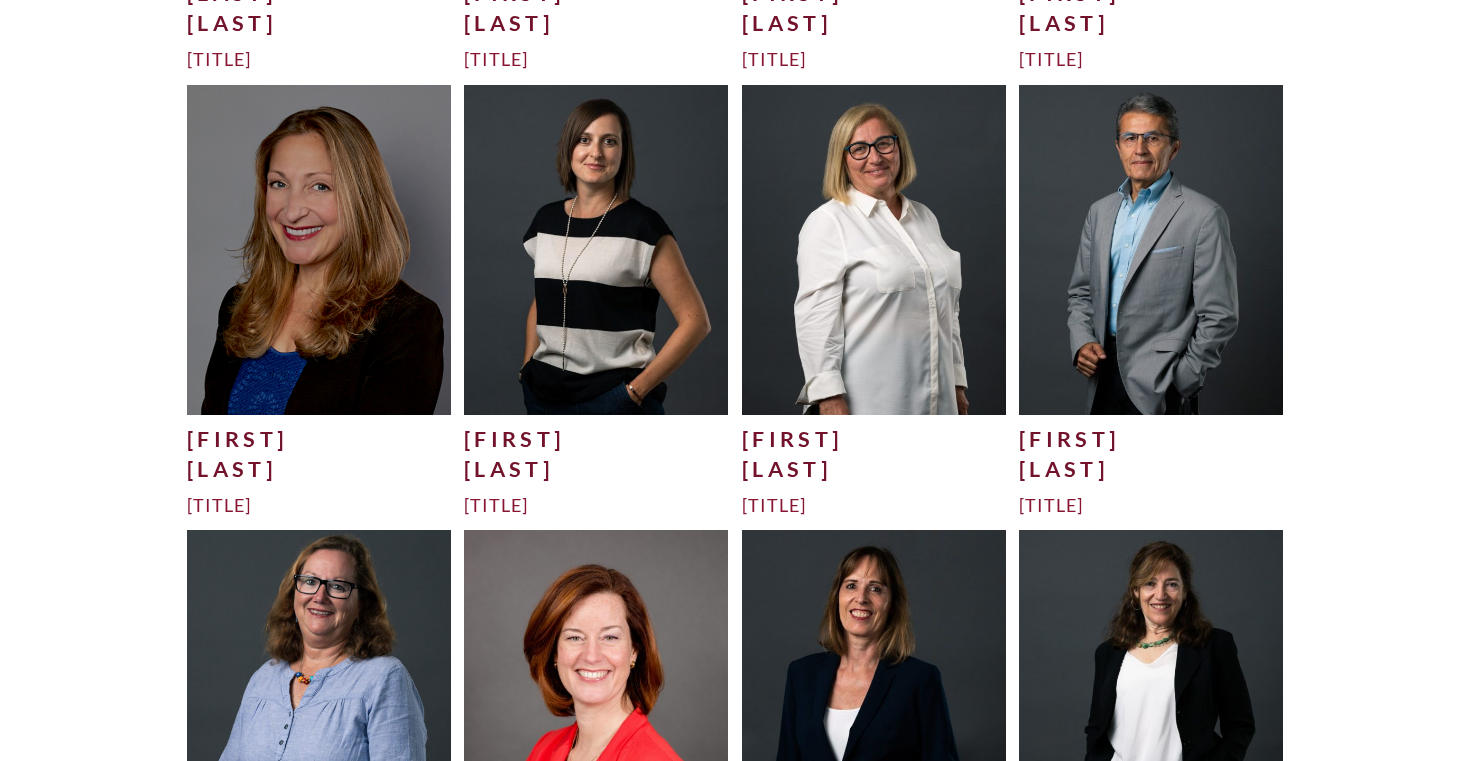 click at bounding box center [596, 249] 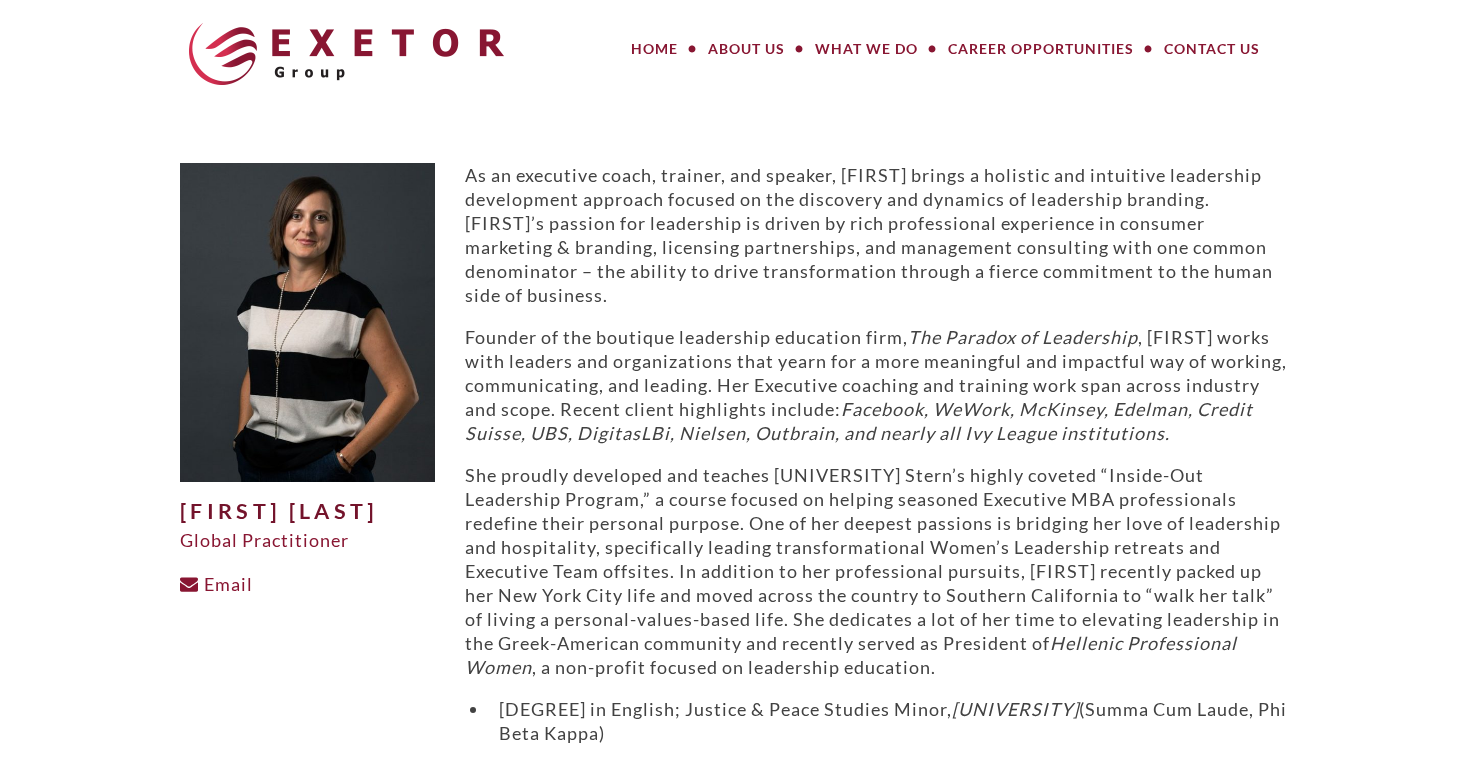 scroll, scrollTop: 0, scrollLeft: 0, axis: both 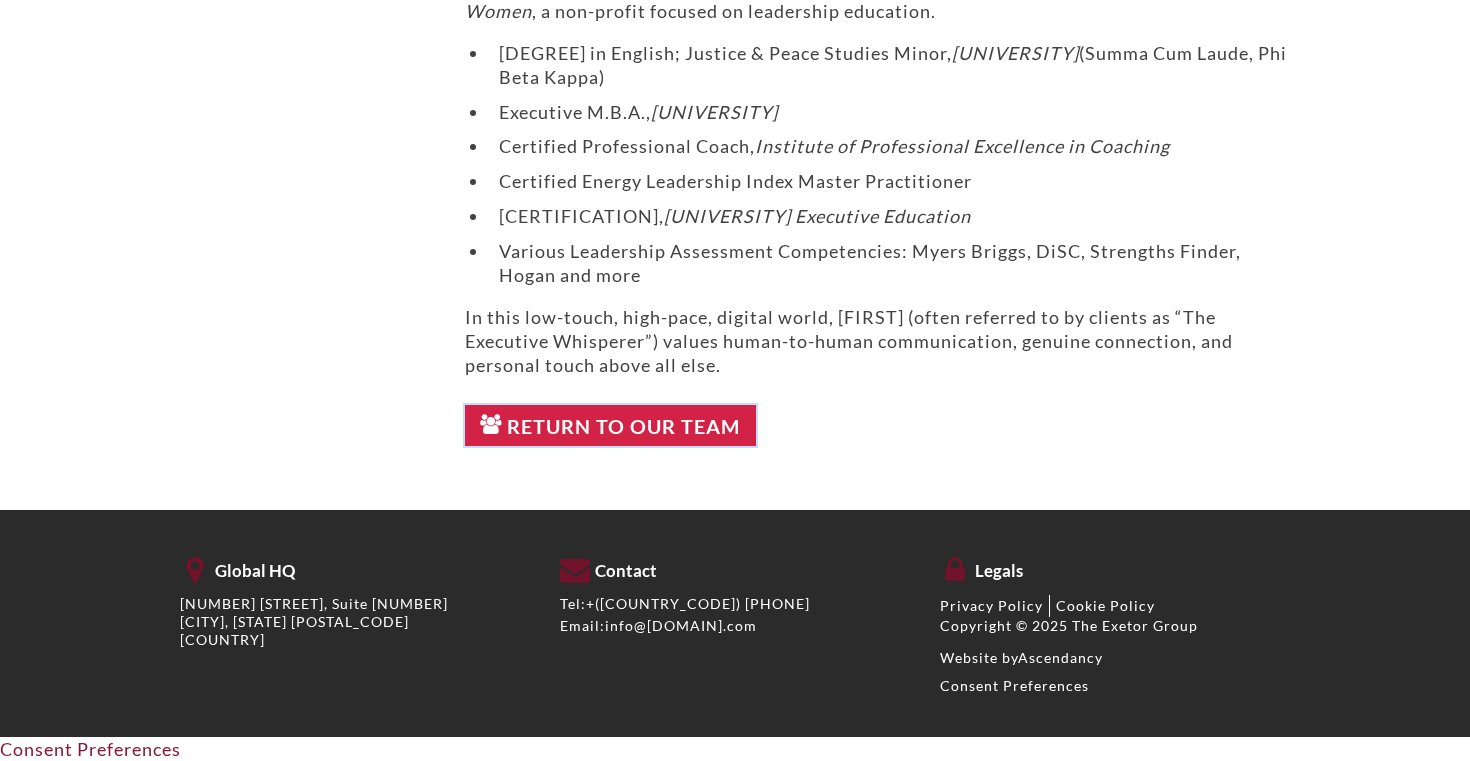 click on "Return to Our Team" at bounding box center (610, 426) 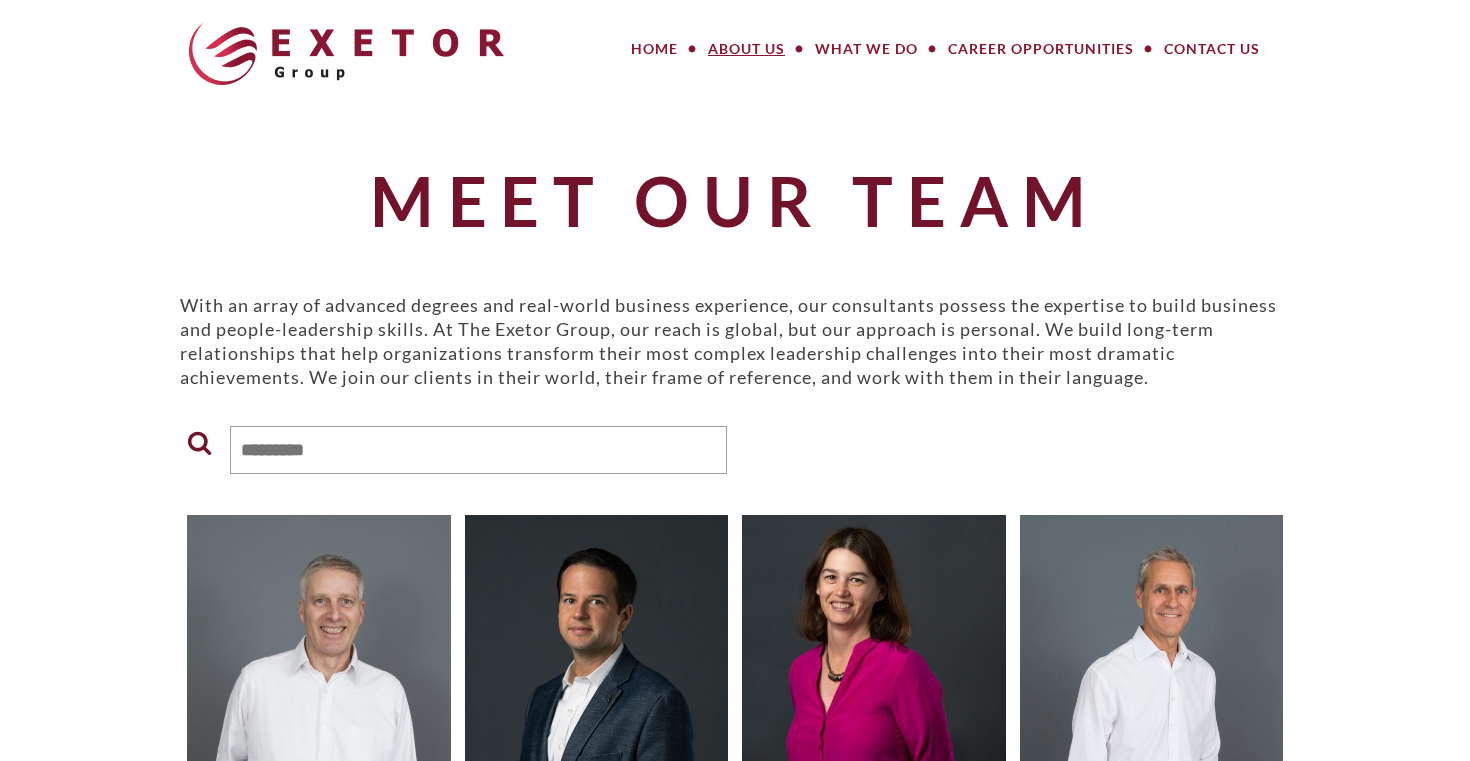 scroll, scrollTop: 0, scrollLeft: 0, axis: both 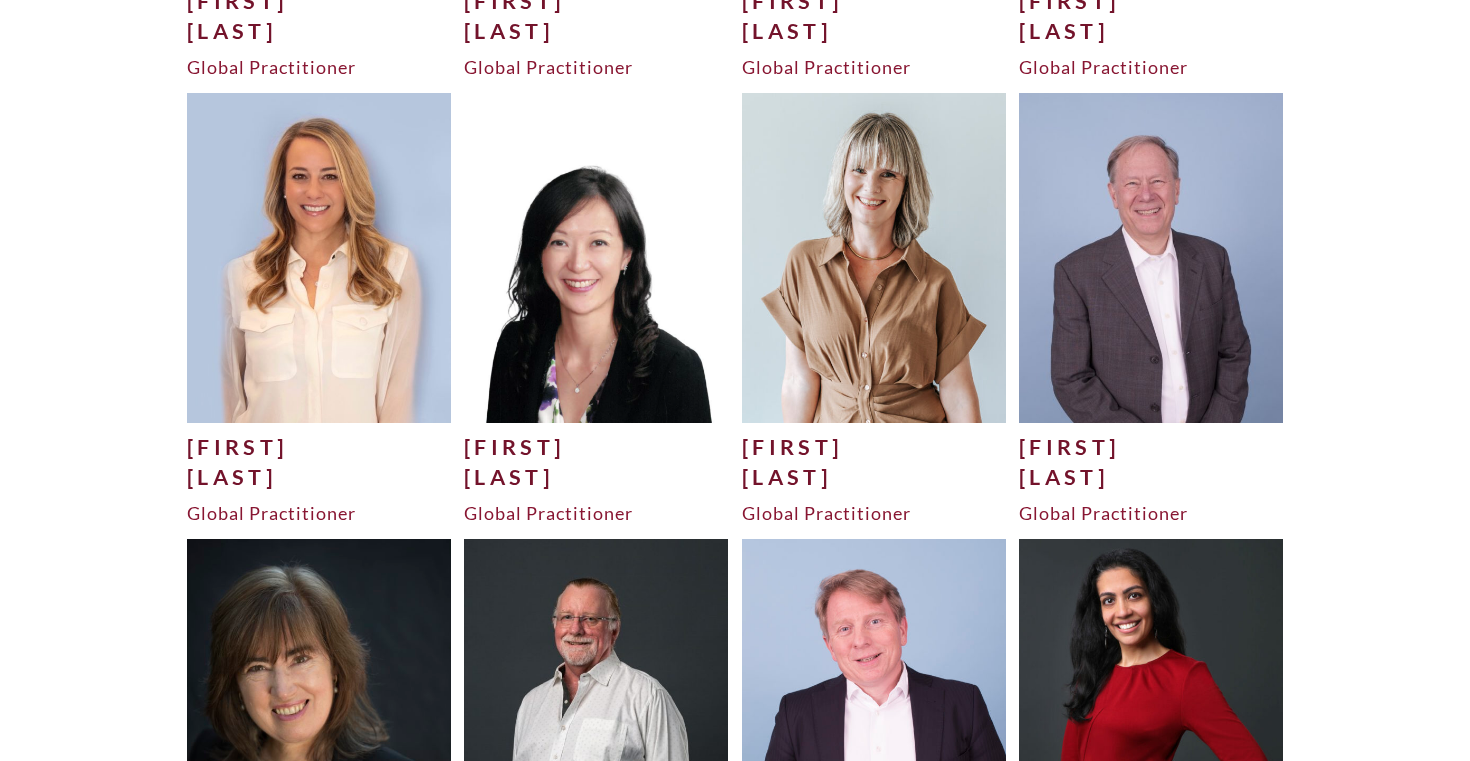 click on "[FIRST]" at bounding box center [1151, 447] 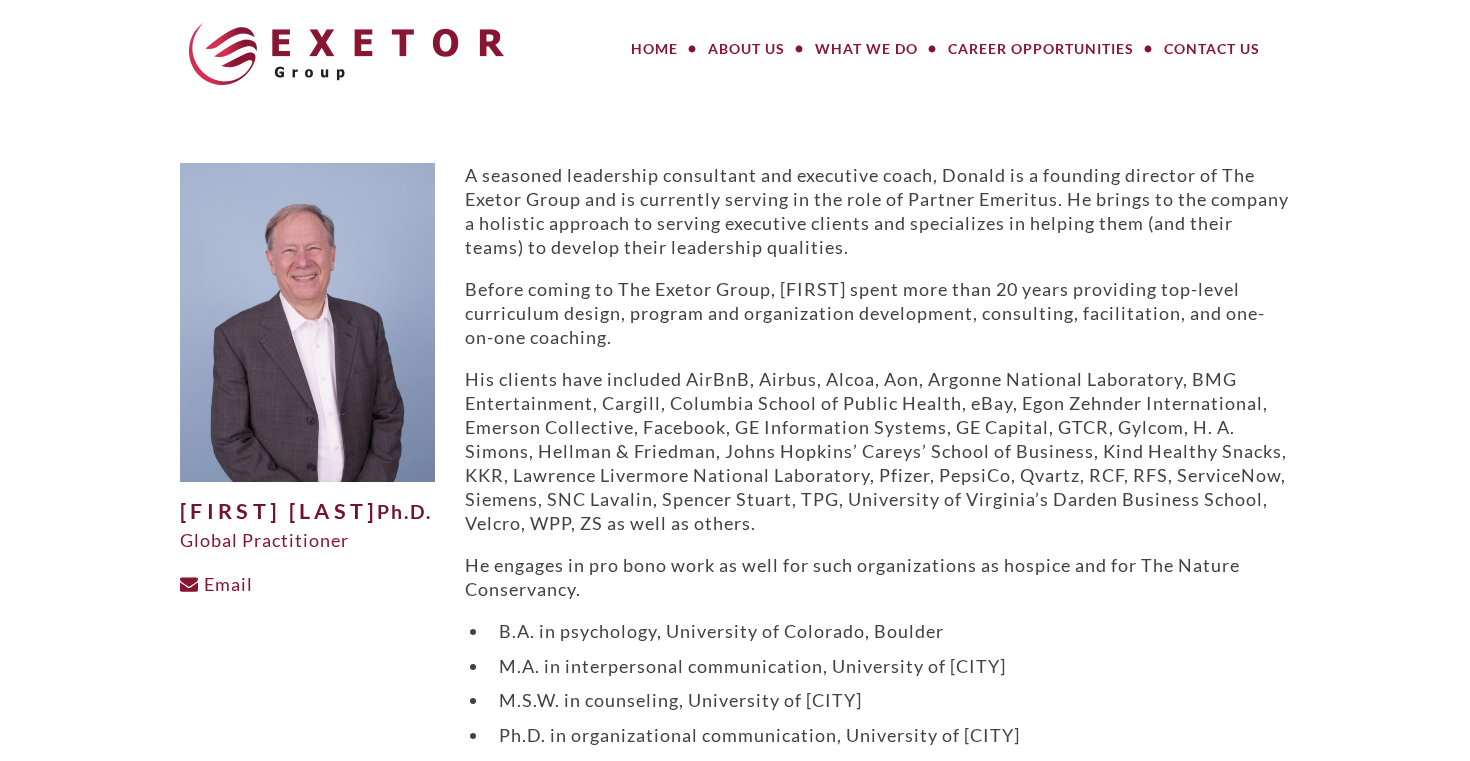scroll, scrollTop: 0, scrollLeft: 0, axis: both 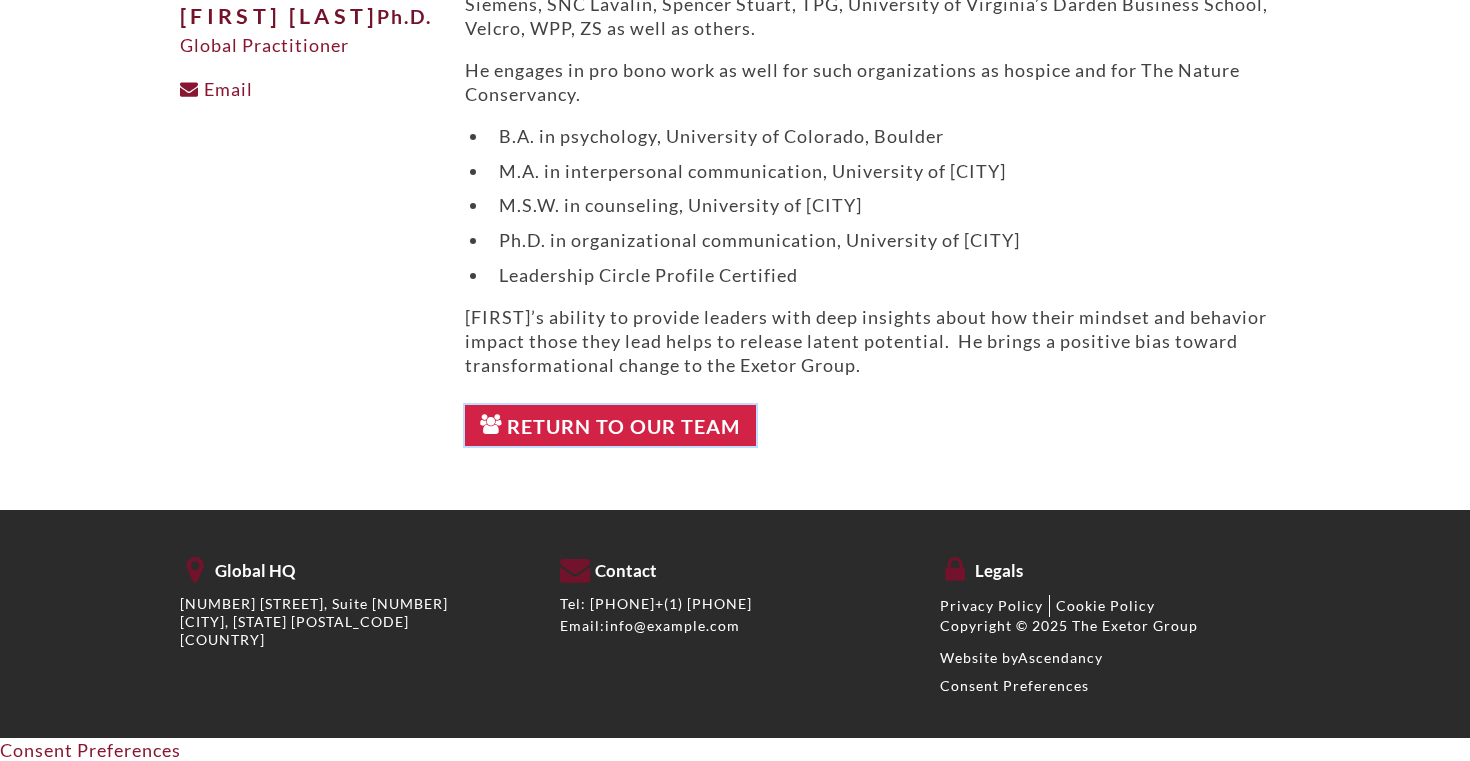 click on "Return to Our Team" at bounding box center (610, 426) 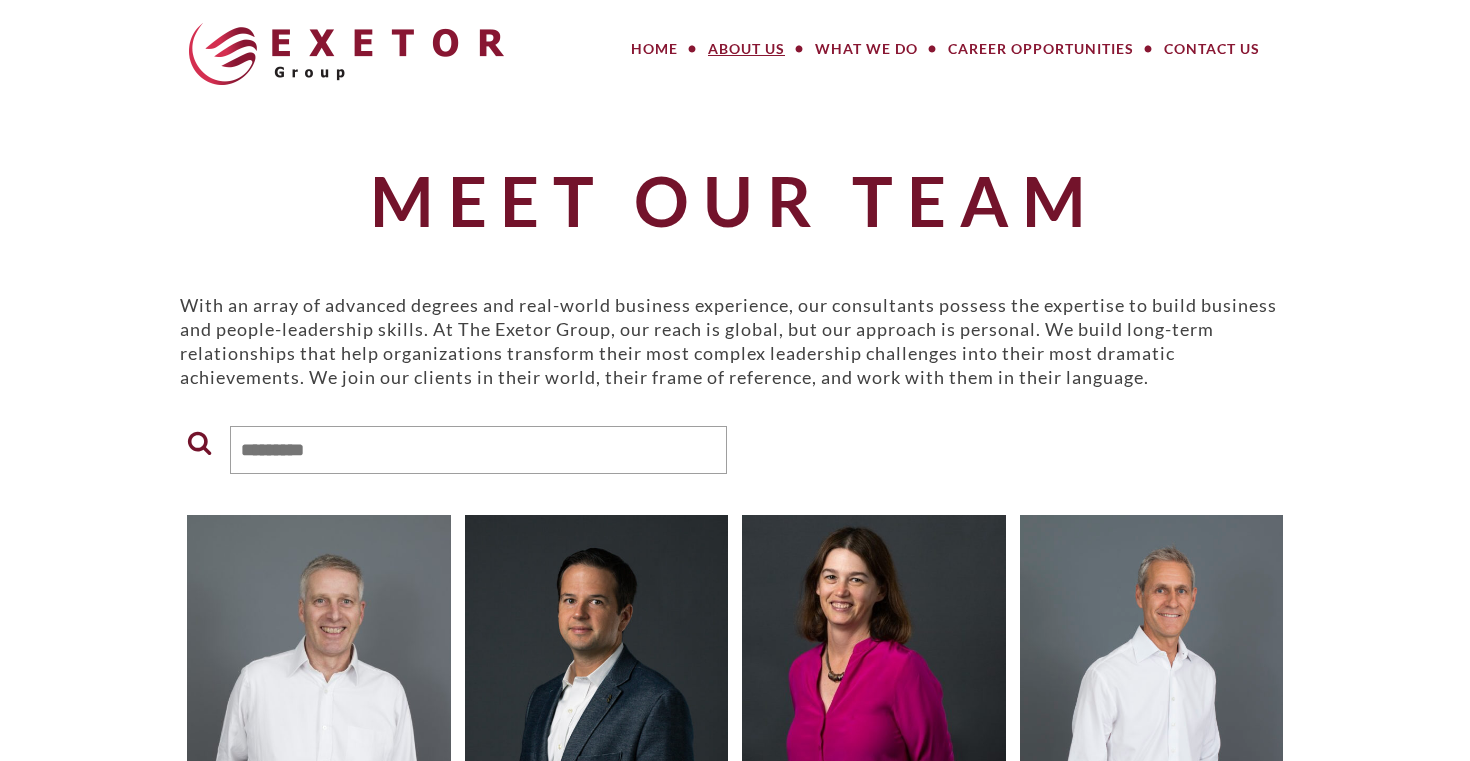 scroll, scrollTop: 0, scrollLeft: 0, axis: both 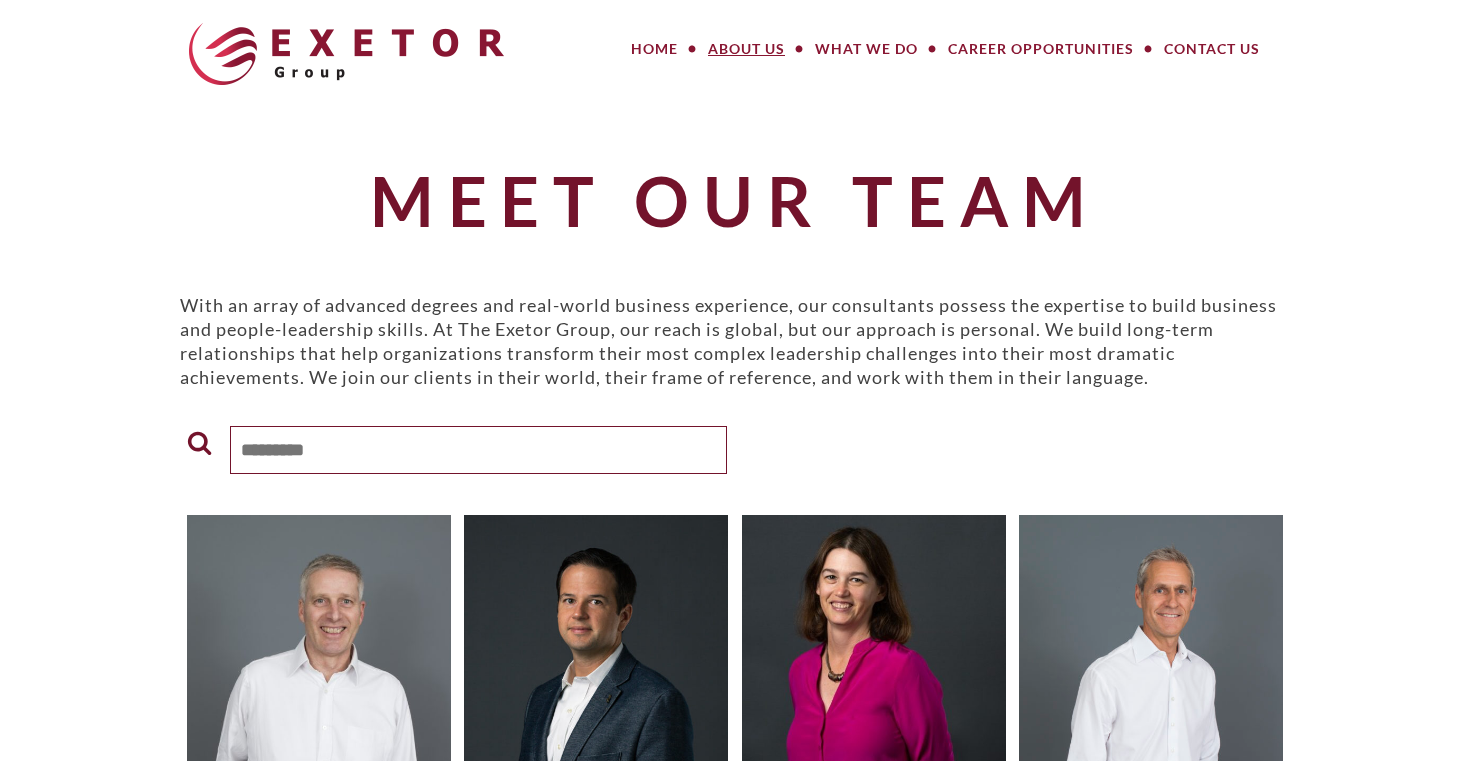 click at bounding box center [479, 450] 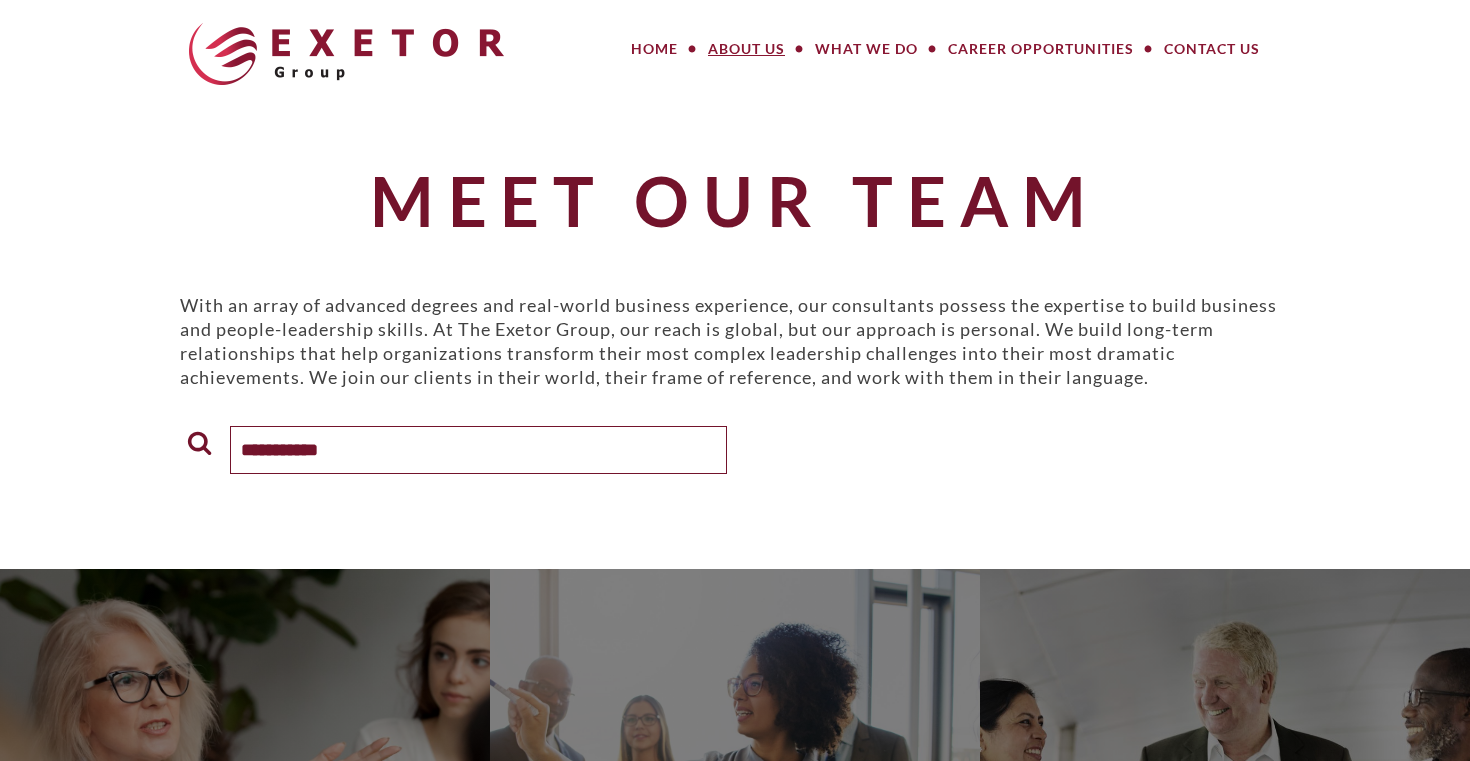 type on "**********" 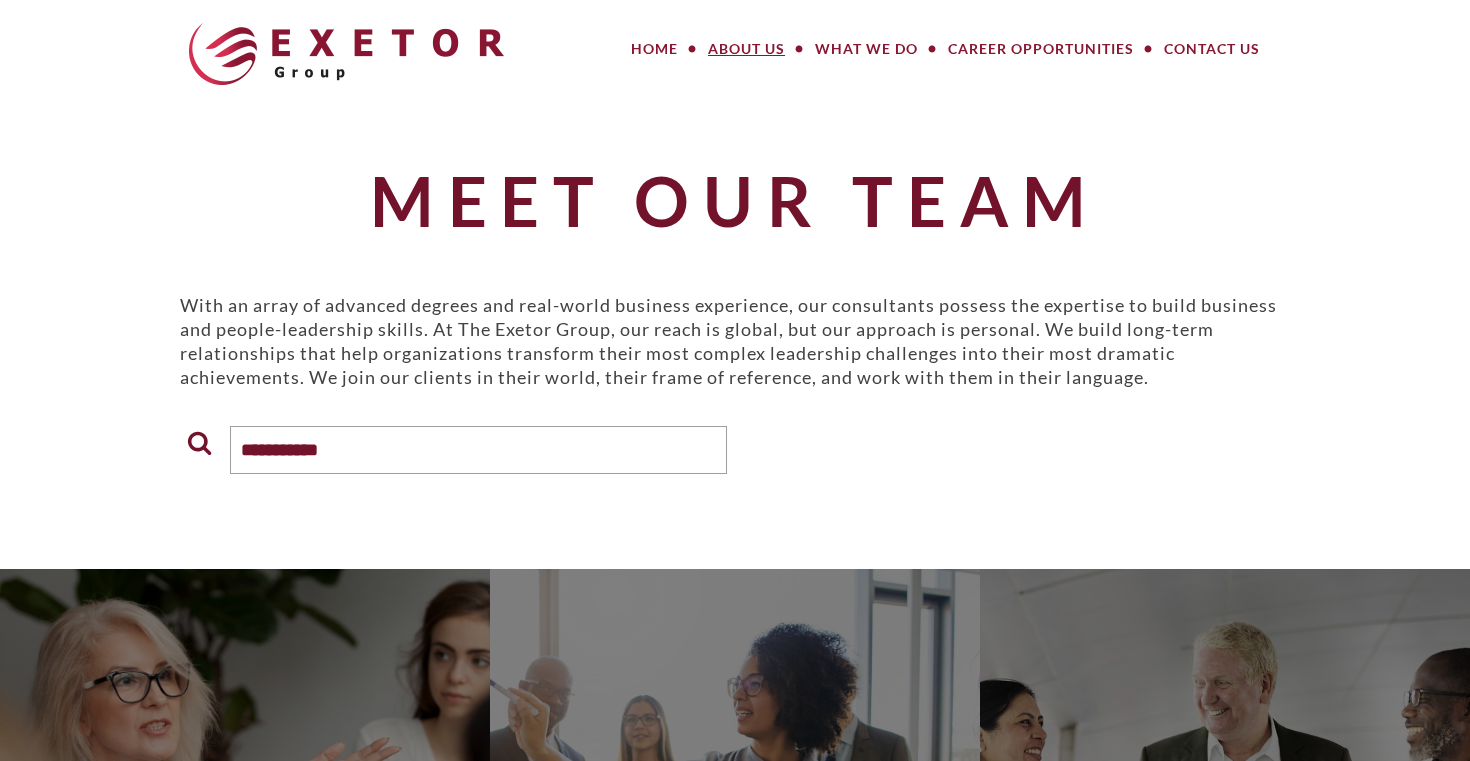 click at bounding box center [202, 444] 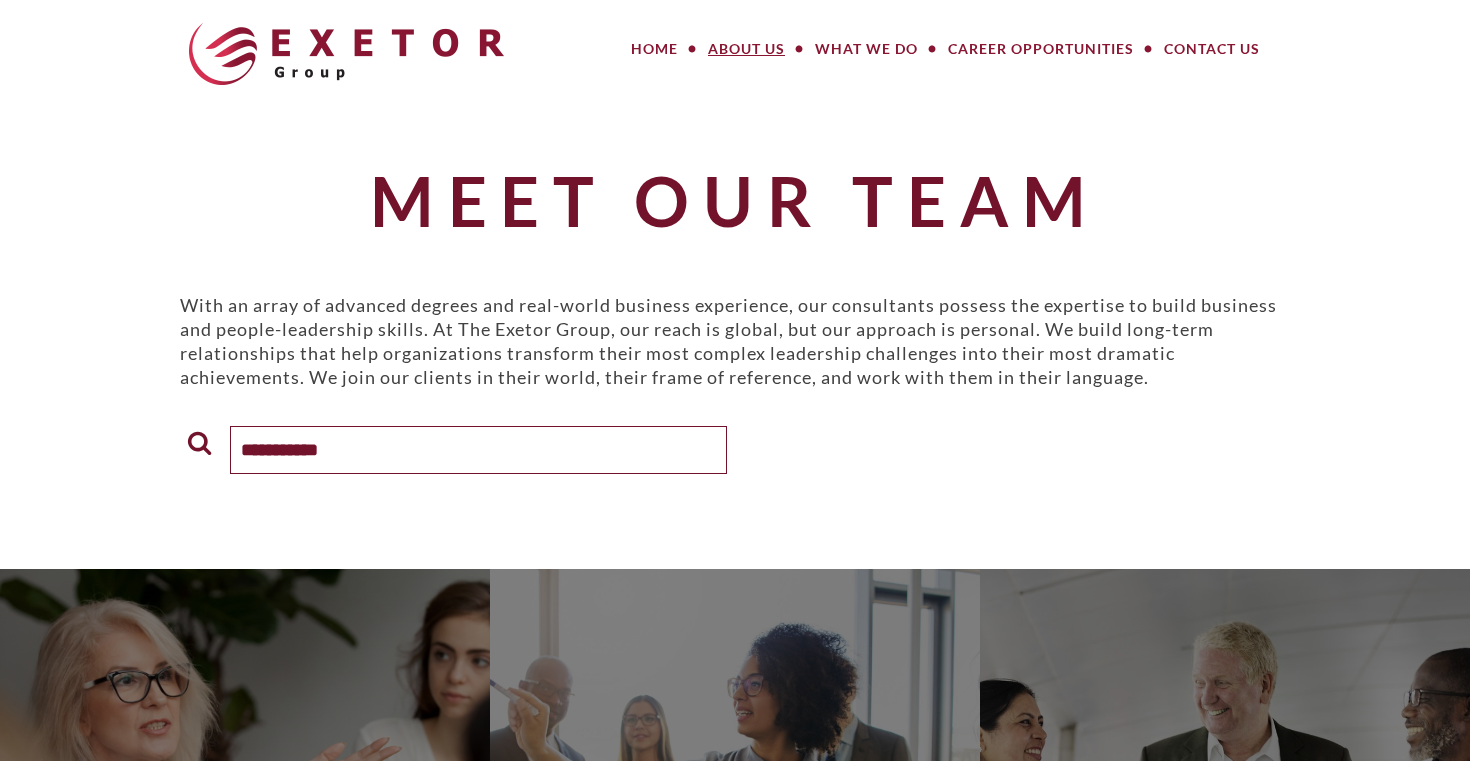 click on "**********" at bounding box center [479, 450] 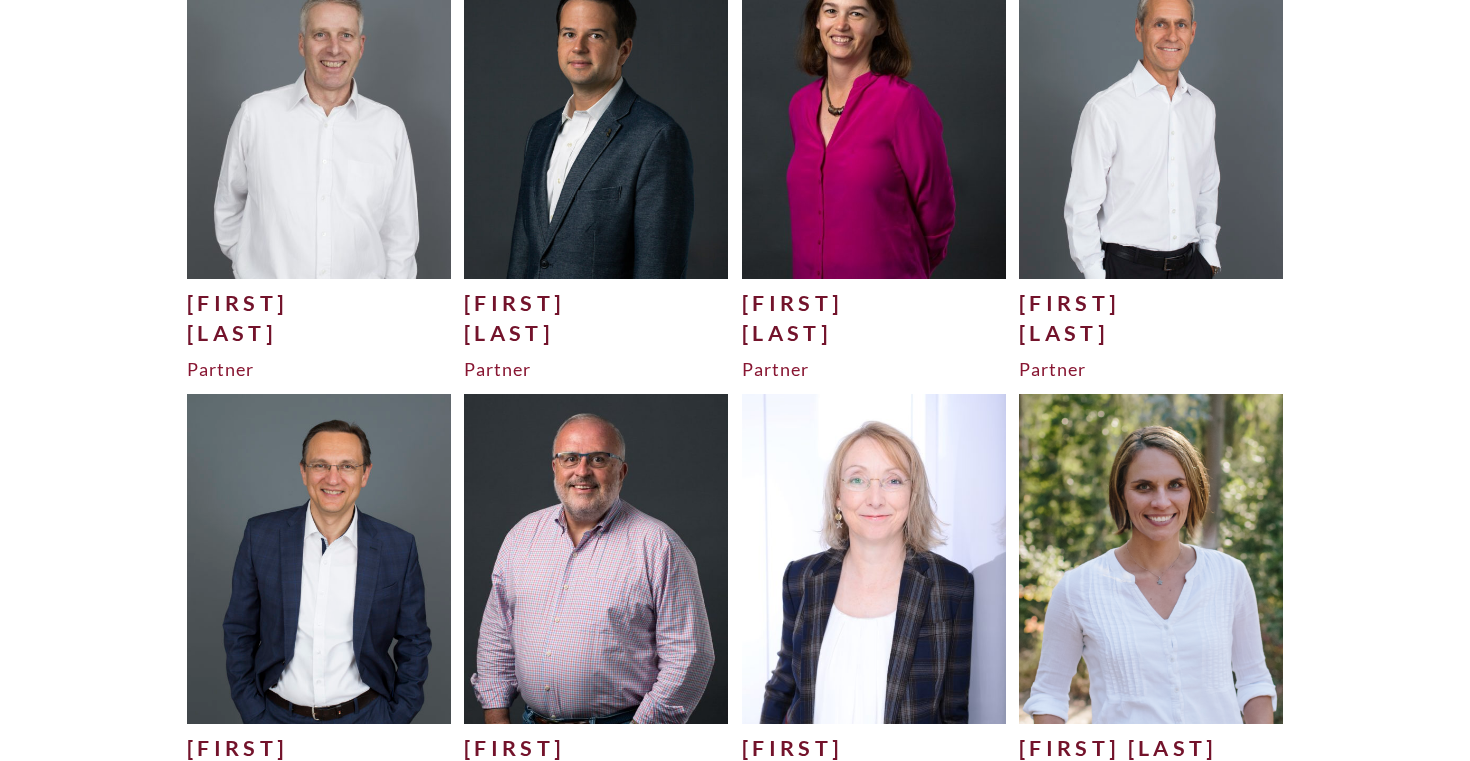 scroll, scrollTop: 556, scrollLeft: 0, axis: vertical 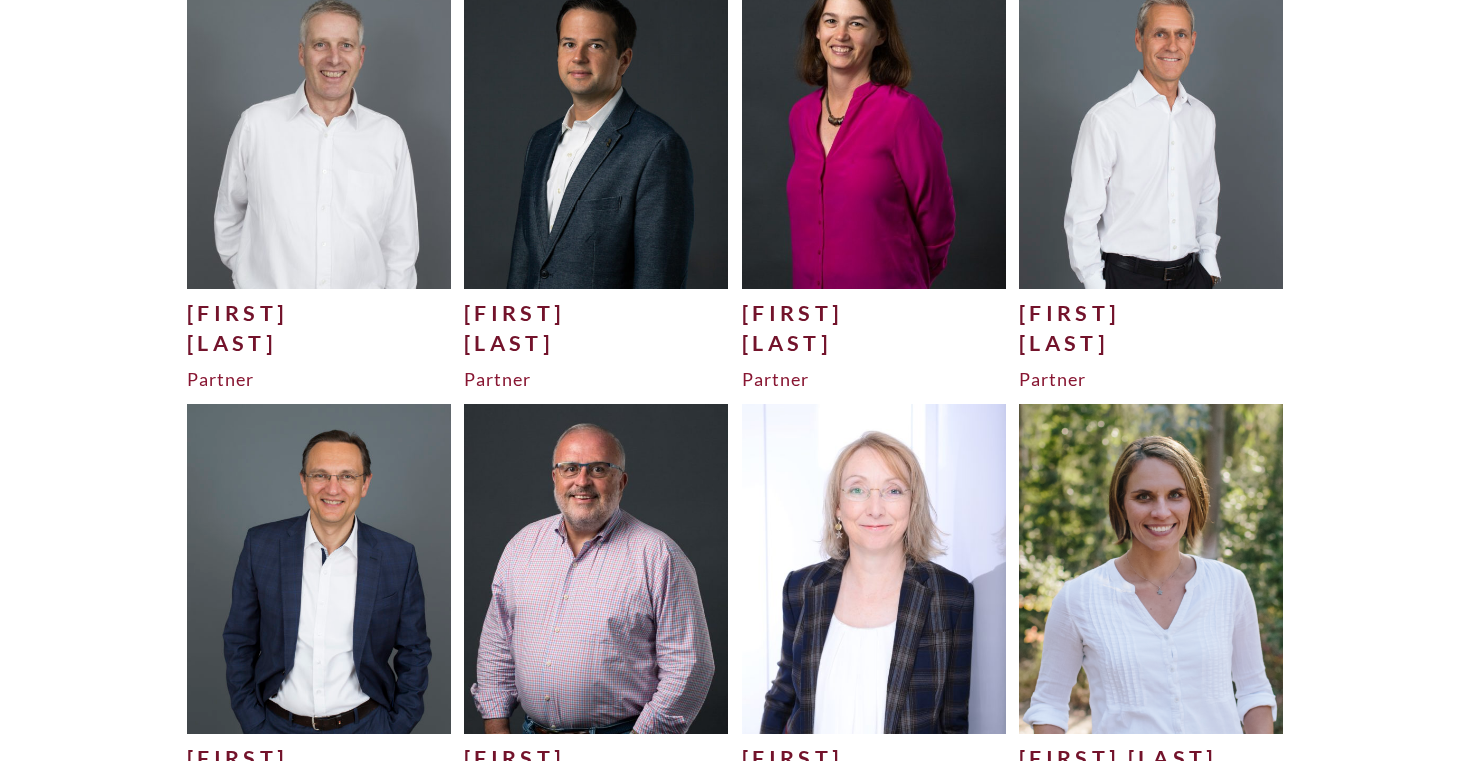 type 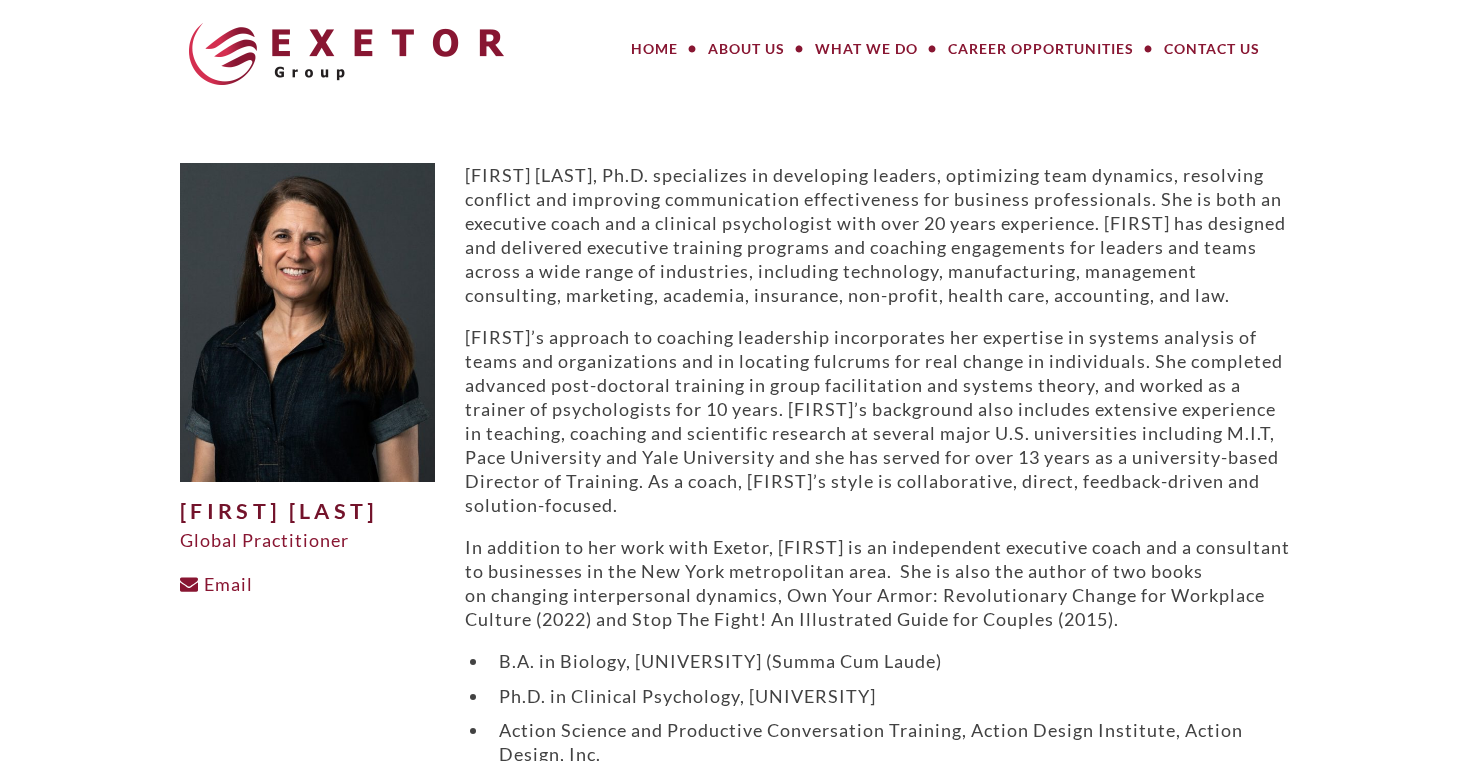 scroll, scrollTop: 422, scrollLeft: 0, axis: vertical 